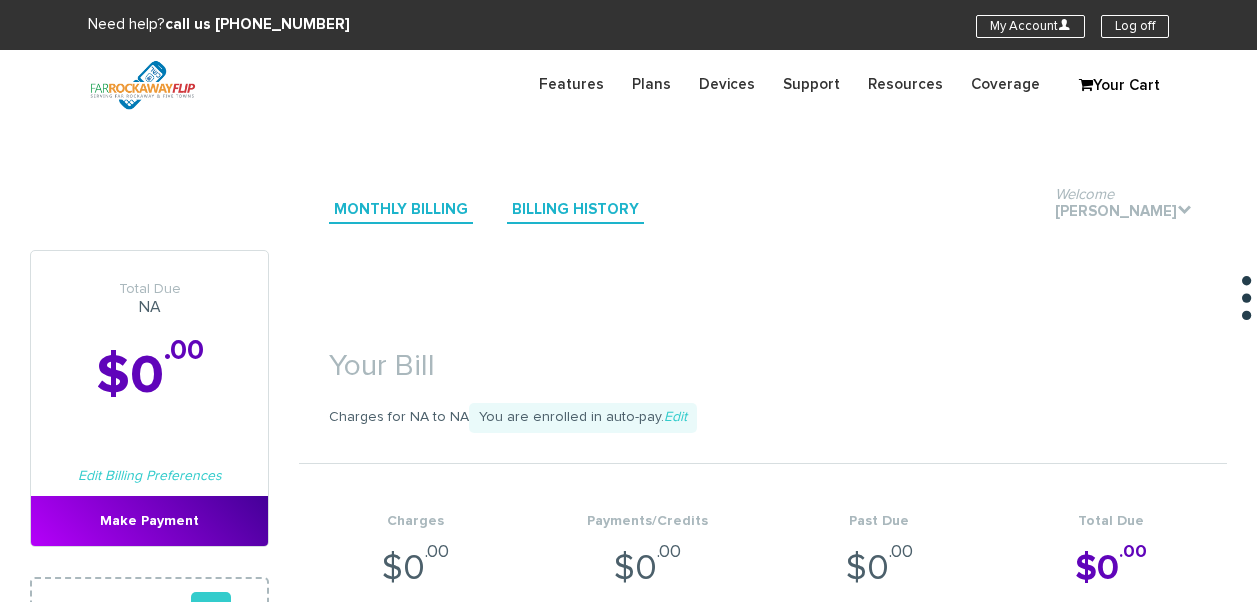 scroll, scrollTop: 0, scrollLeft: 0, axis: both 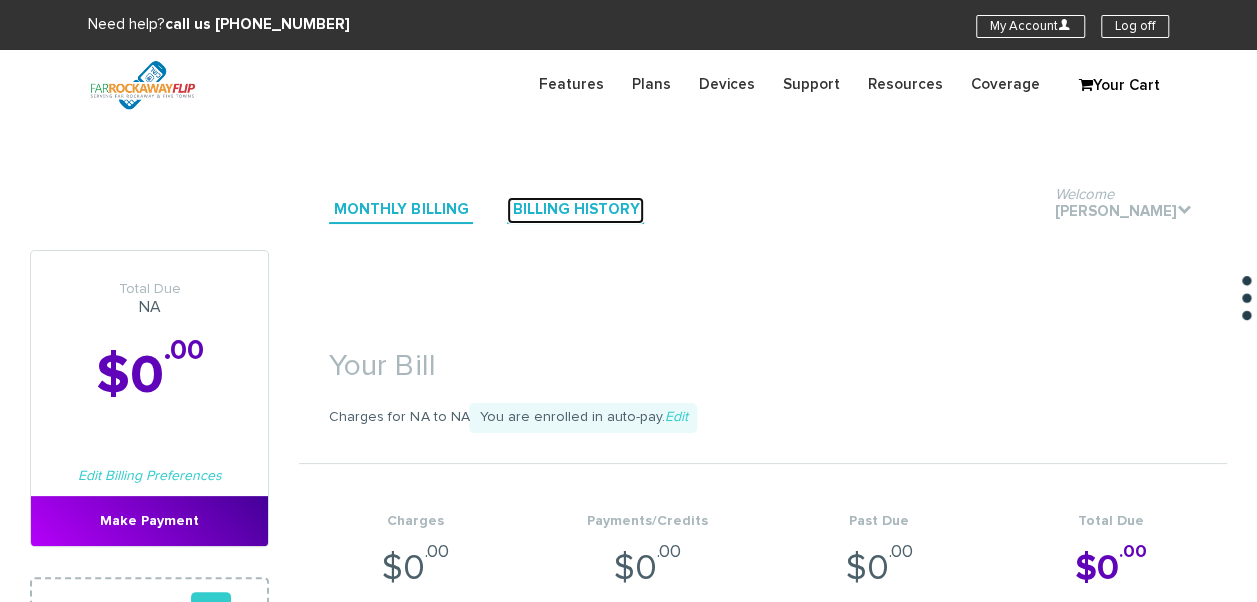 click on "Billing History" at bounding box center [575, 210] 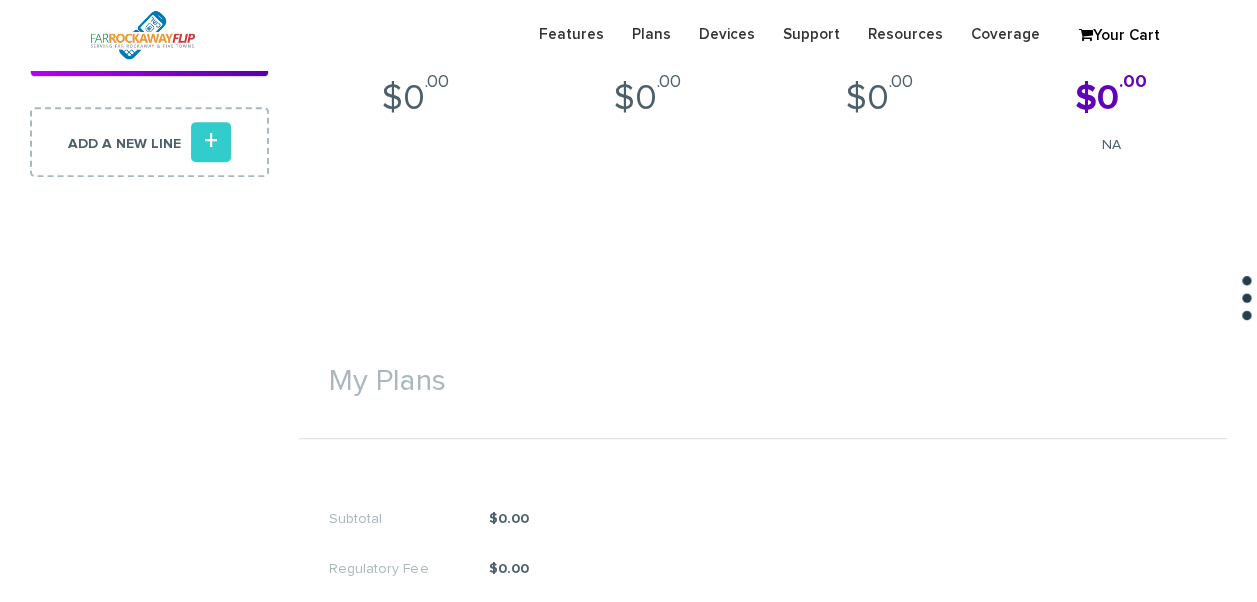 scroll, scrollTop: 0, scrollLeft: 0, axis: both 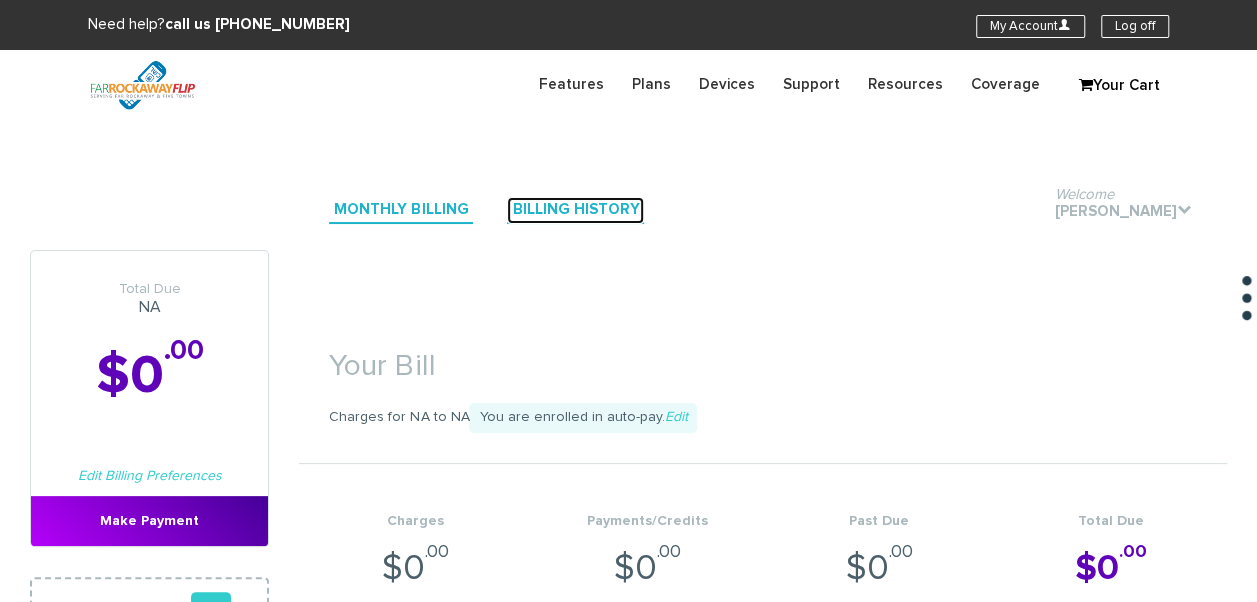 click on "Billing History" at bounding box center [575, 210] 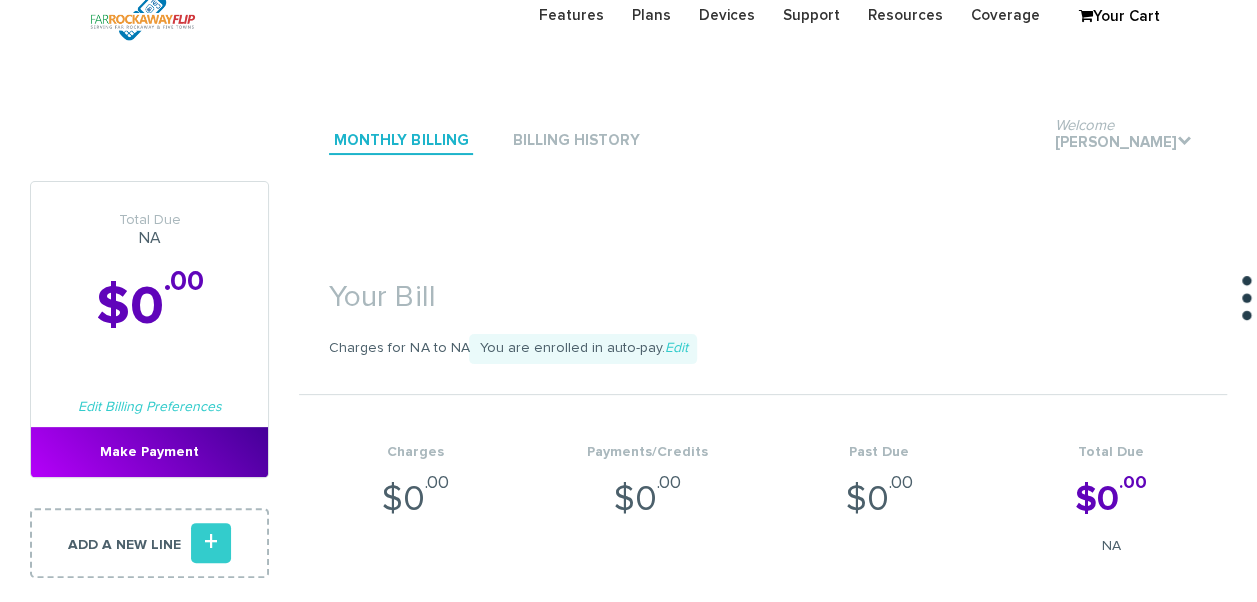 scroll, scrollTop: 100, scrollLeft: 0, axis: vertical 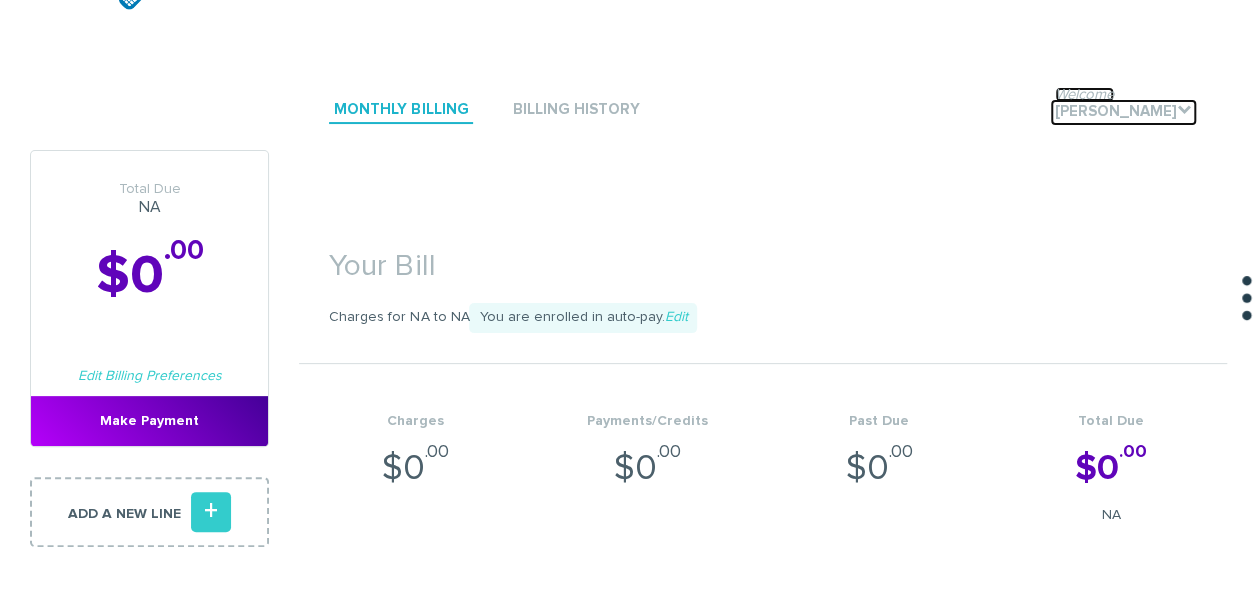 click on "Welcome yehuda  goldglancz  ." at bounding box center [1123, 112] 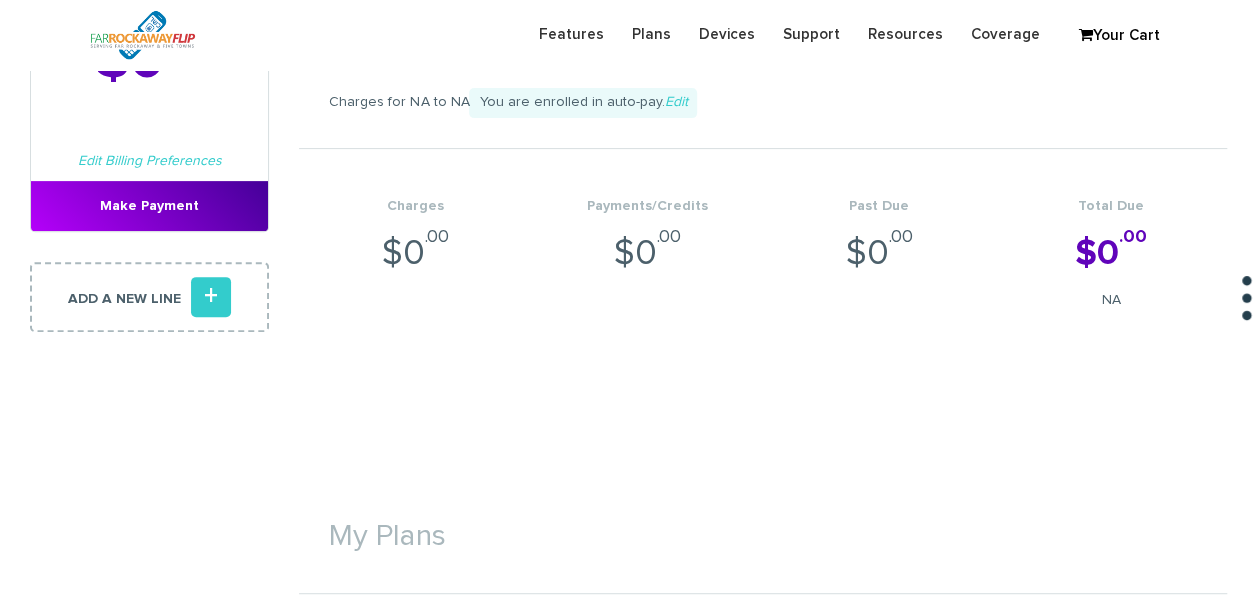 scroll, scrollTop: 300, scrollLeft: 0, axis: vertical 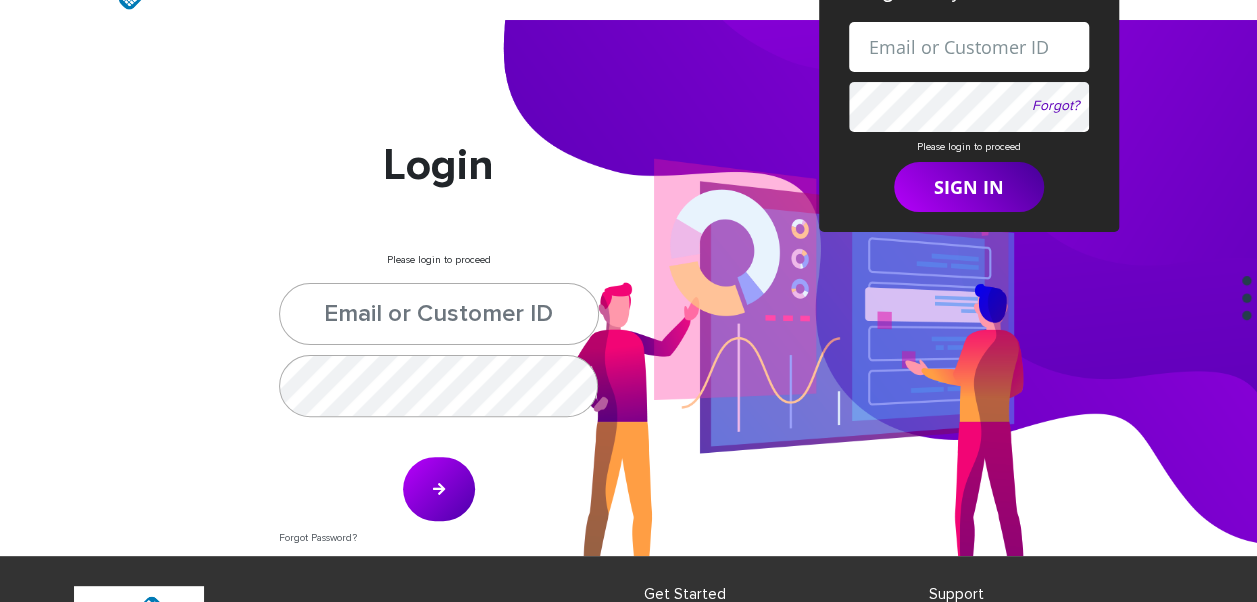 click on "Login
Please login to proceed
Forgot Password?" at bounding box center [439, 348] 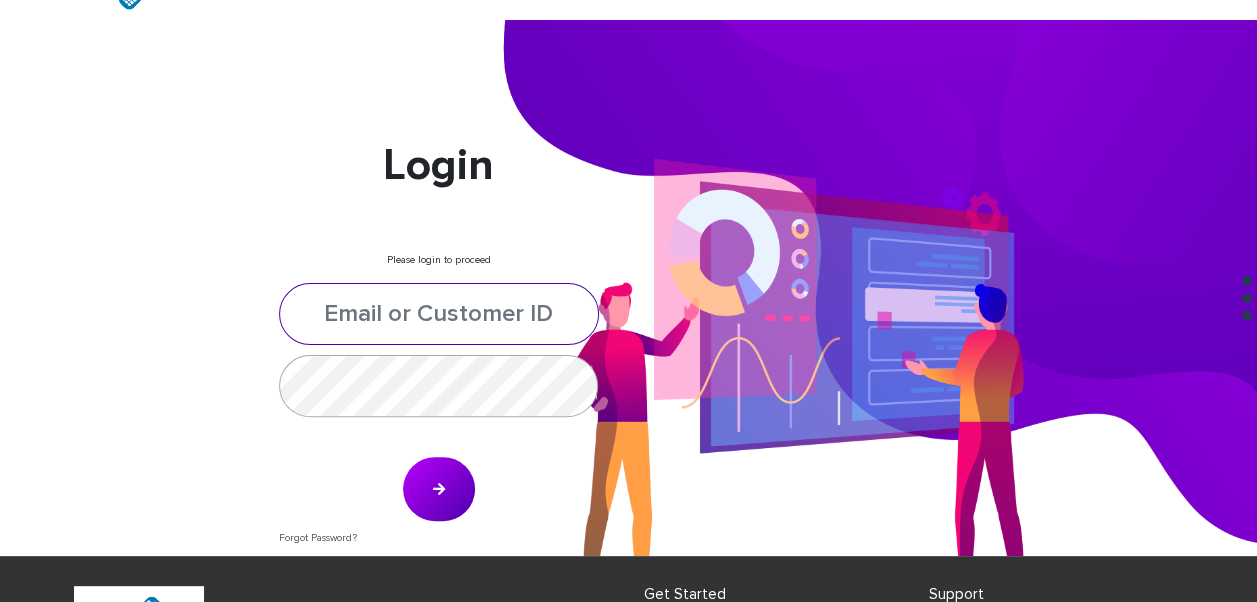 click at bounding box center [439, 314] 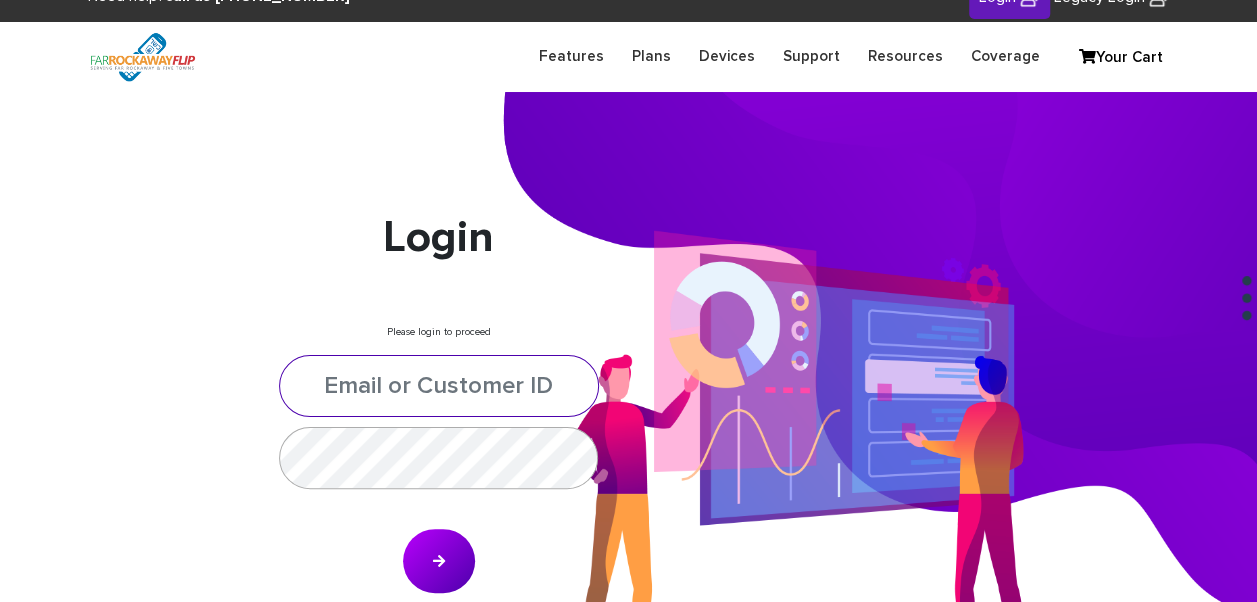 scroll, scrollTop: 0, scrollLeft: 0, axis: both 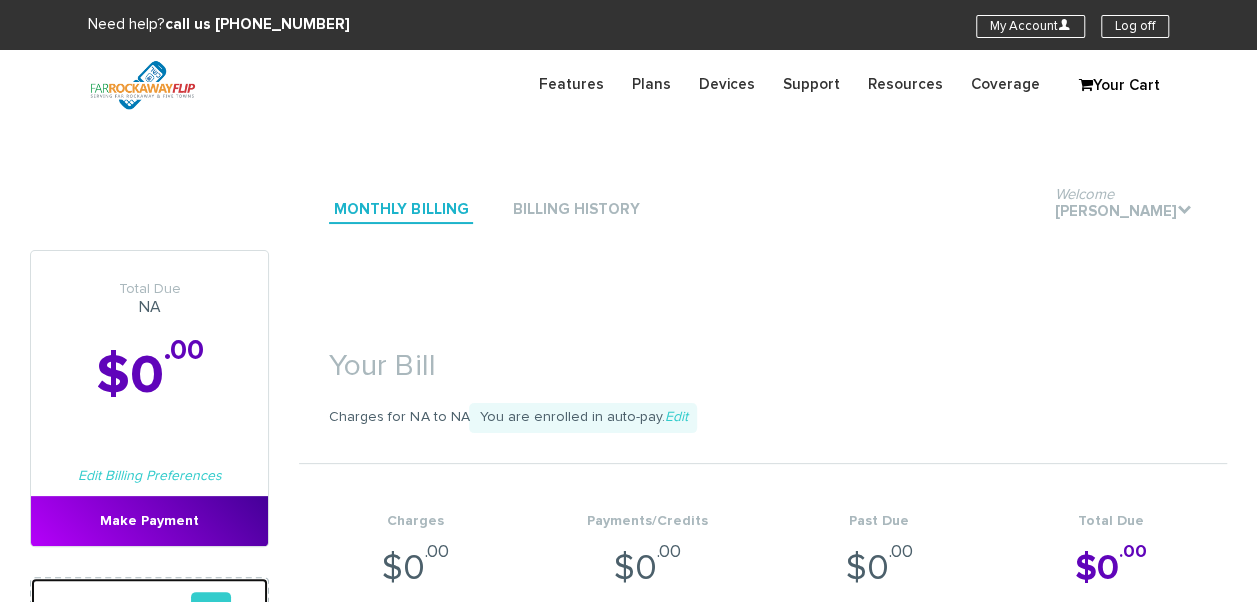 click on "Add a new line  +" at bounding box center [149, 612] 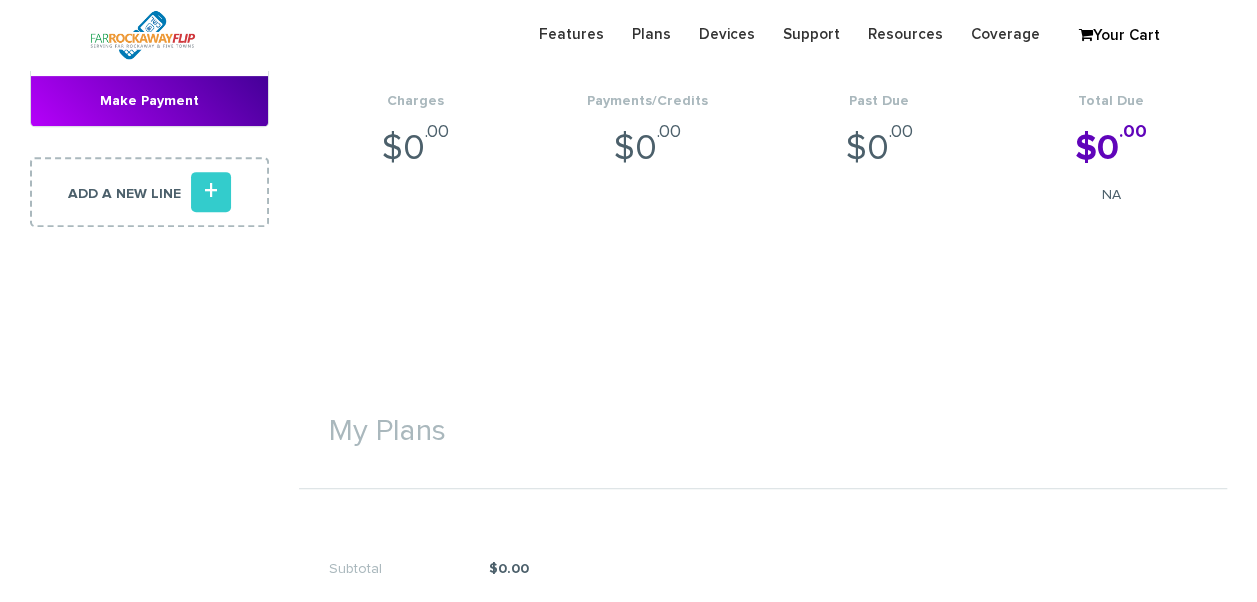 scroll, scrollTop: 0, scrollLeft: 0, axis: both 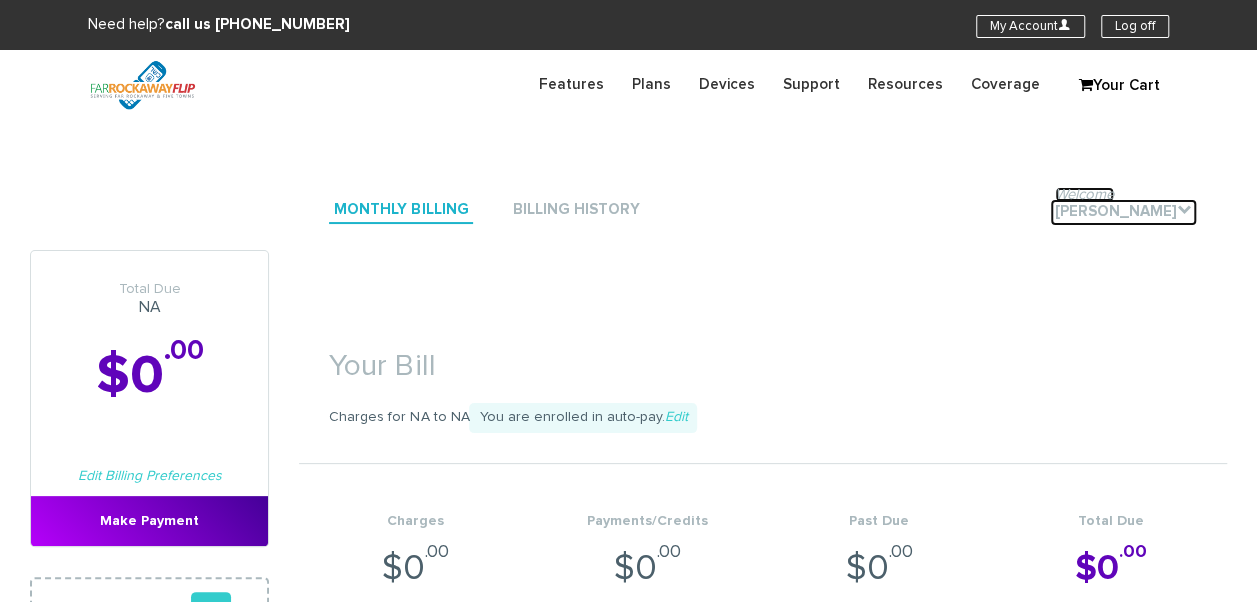 click on "." at bounding box center [1184, 209] 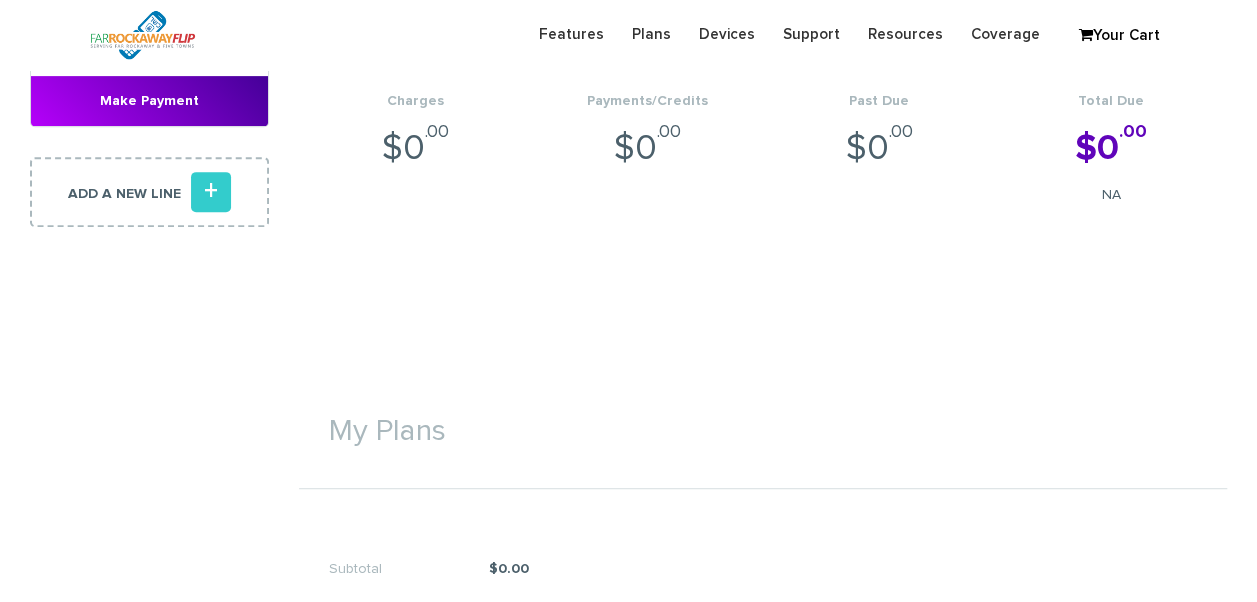 scroll, scrollTop: 0, scrollLeft: 0, axis: both 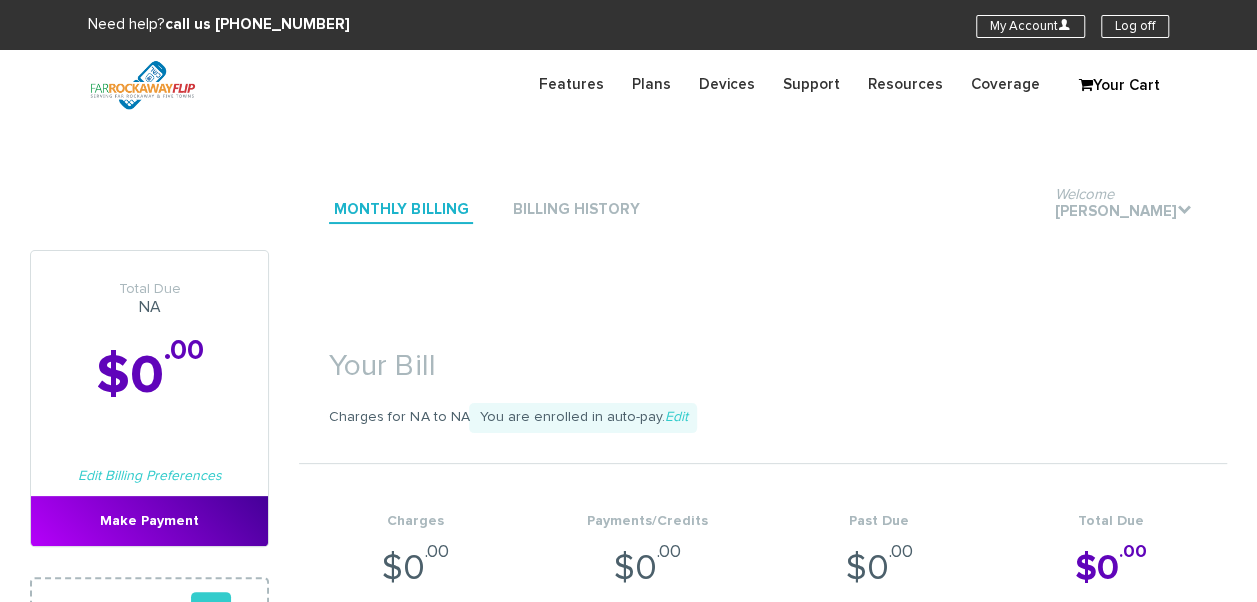 click on "Need help?  call us 888-679-3483
My Account  U
Log off" at bounding box center [628, 25] 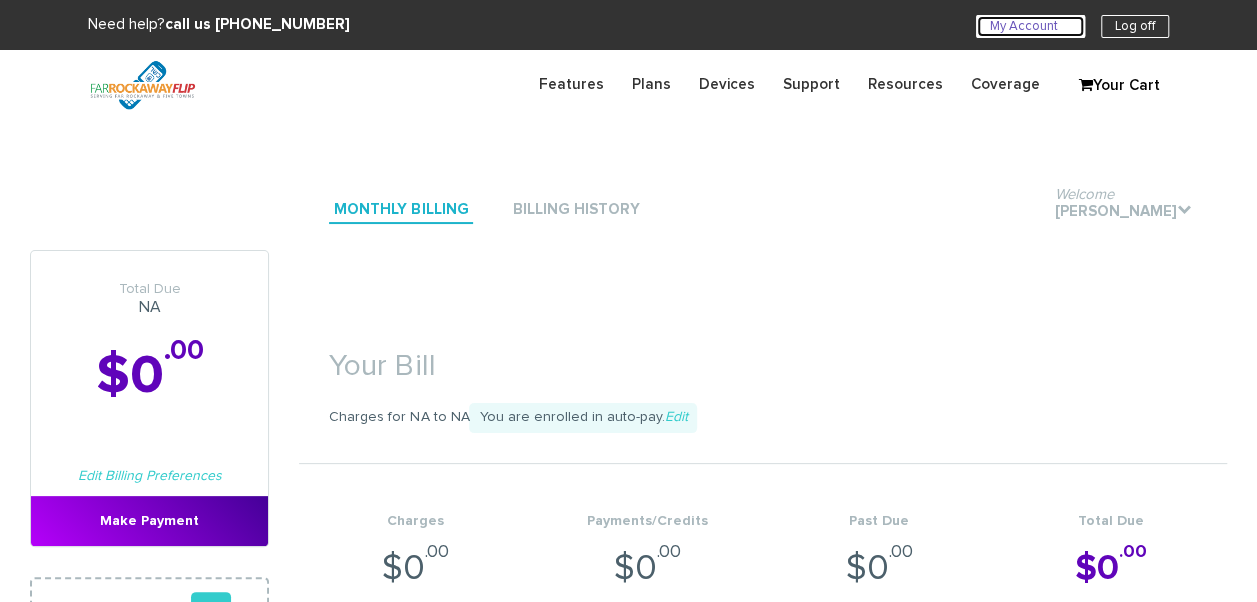 click on "U" at bounding box center (1064, 24) 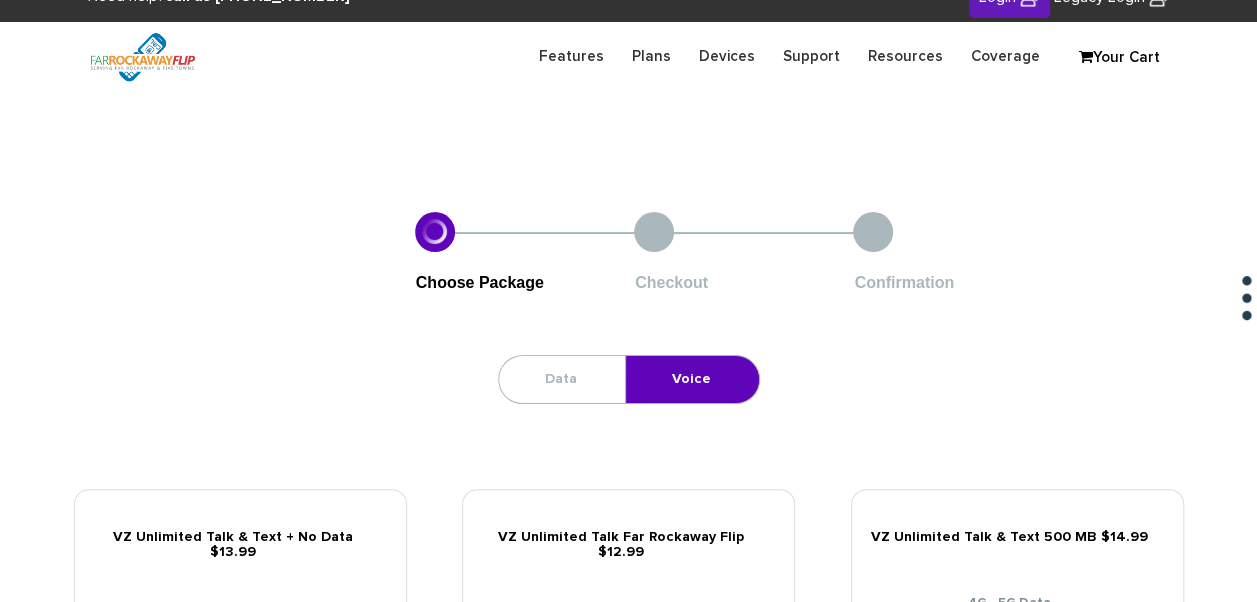 scroll, scrollTop: 0, scrollLeft: 0, axis: both 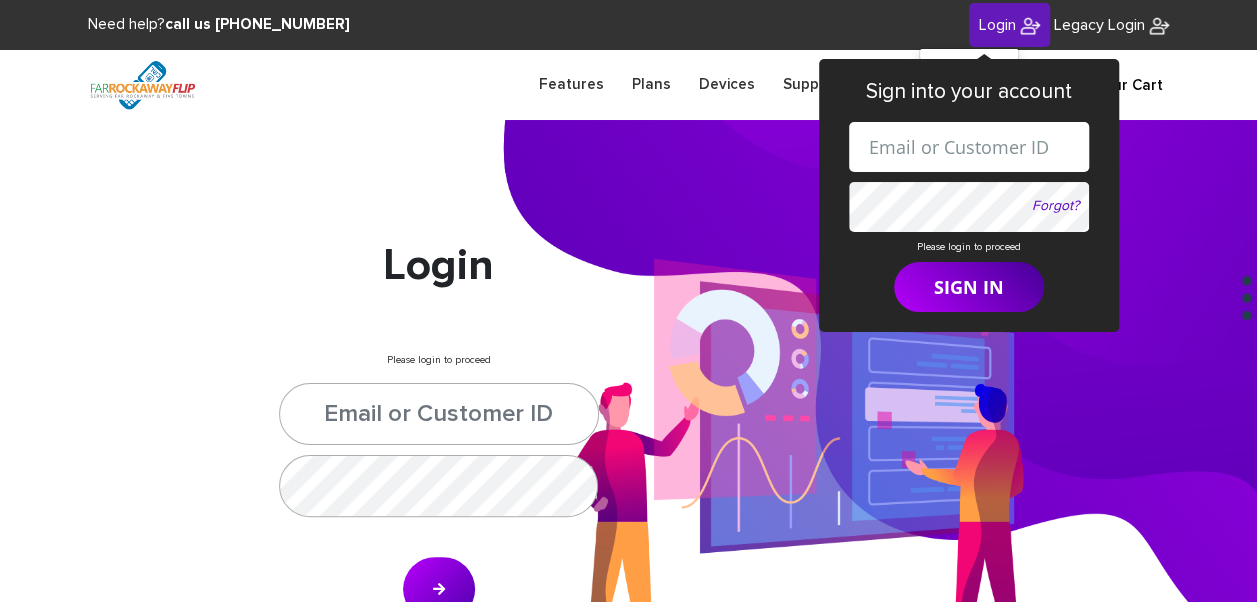 click at bounding box center (969, 147) 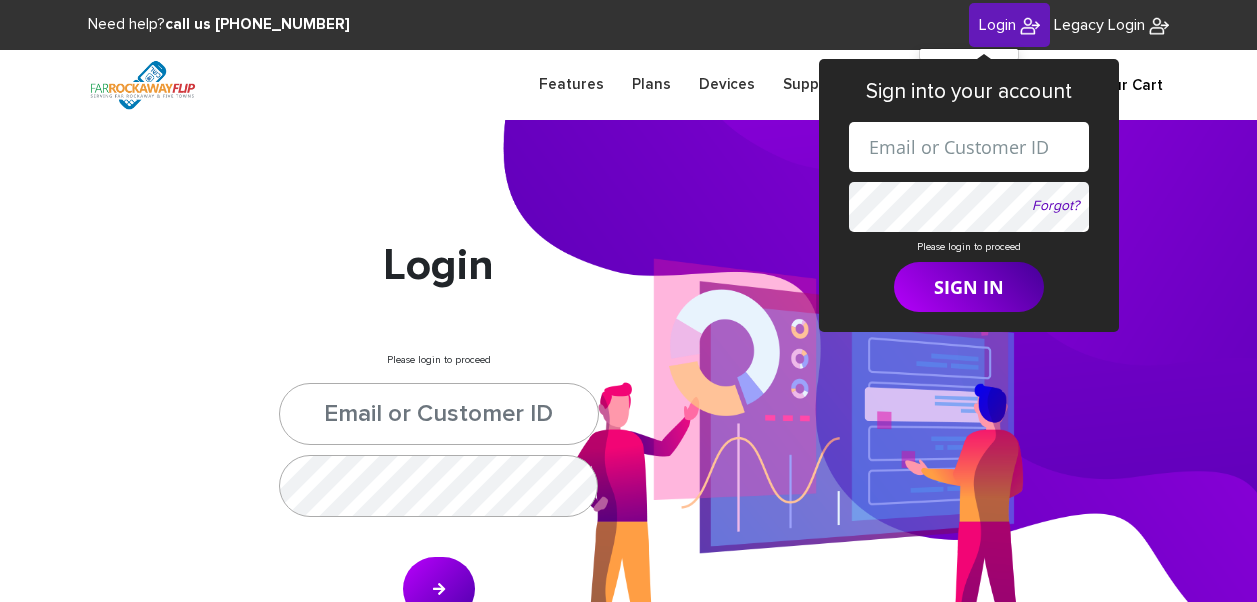 scroll, scrollTop: 0, scrollLeft: 0, axis: both 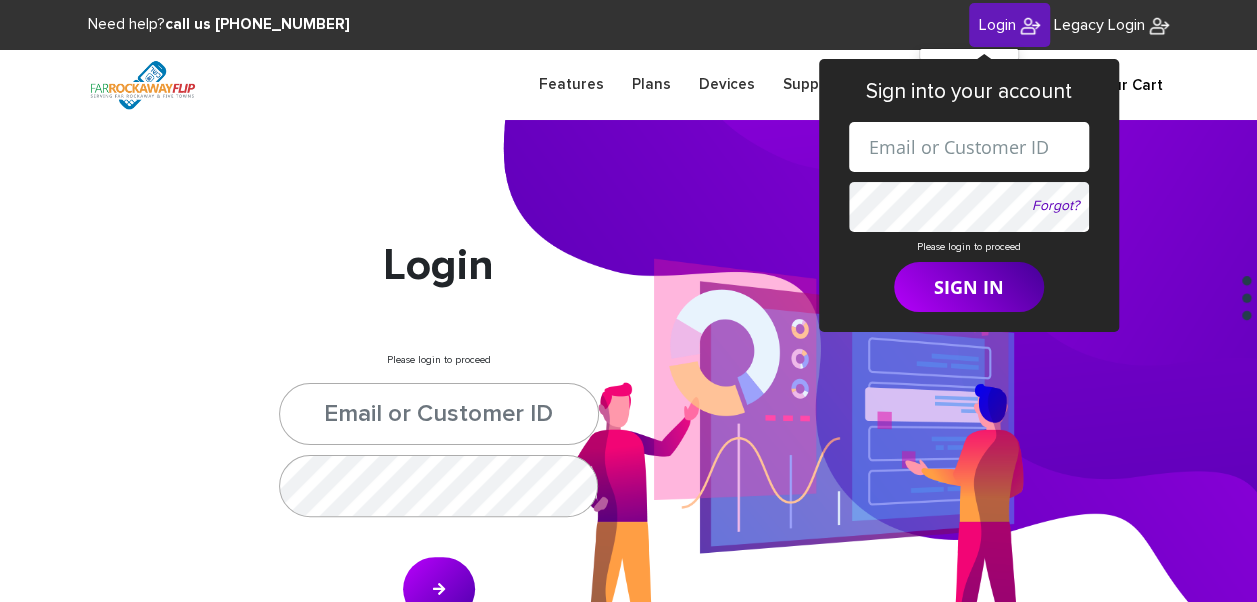 click at bounding box center (969, 147) 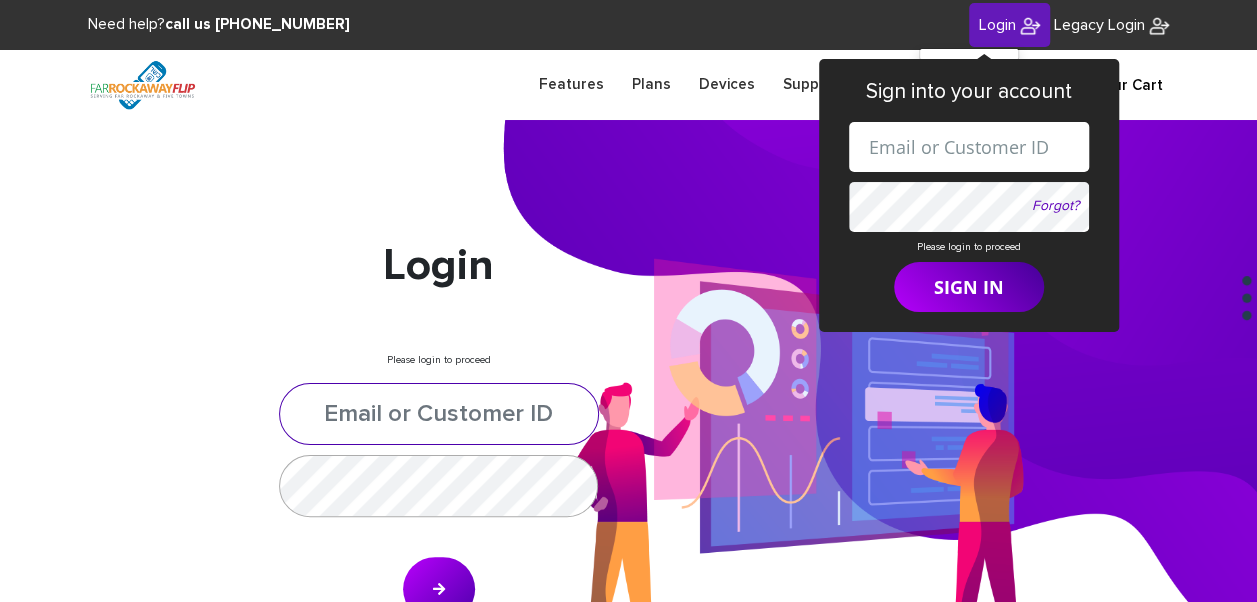 click at bounding box center (439, 414) 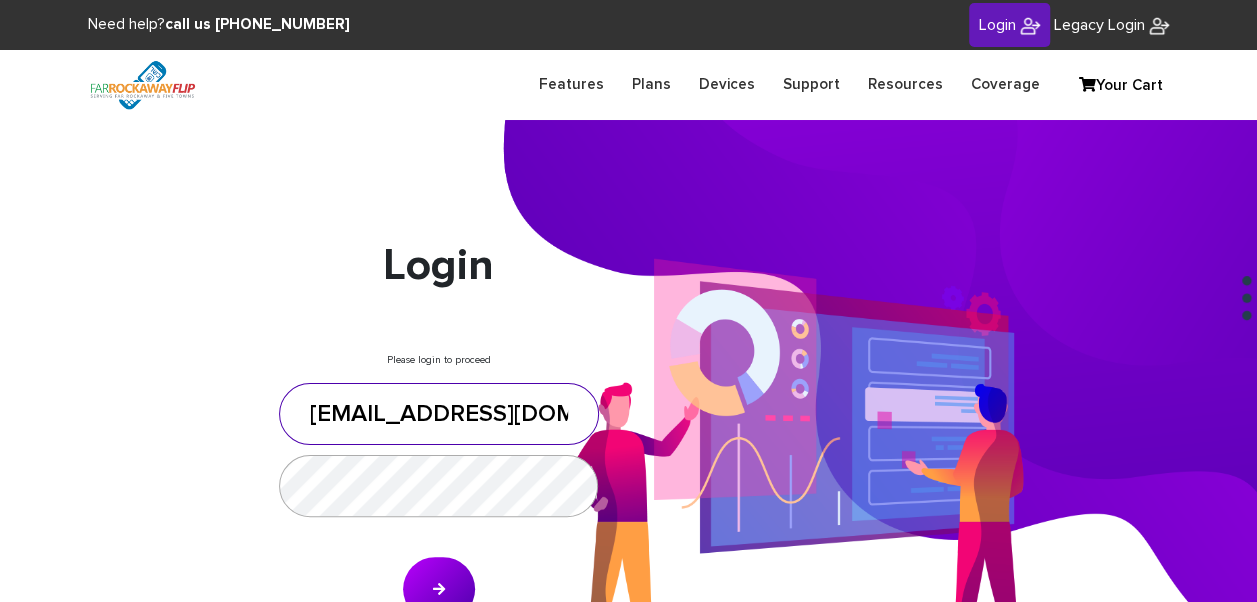 click on "tlieberman613@gmail.com" at bounding box center (439, 414) 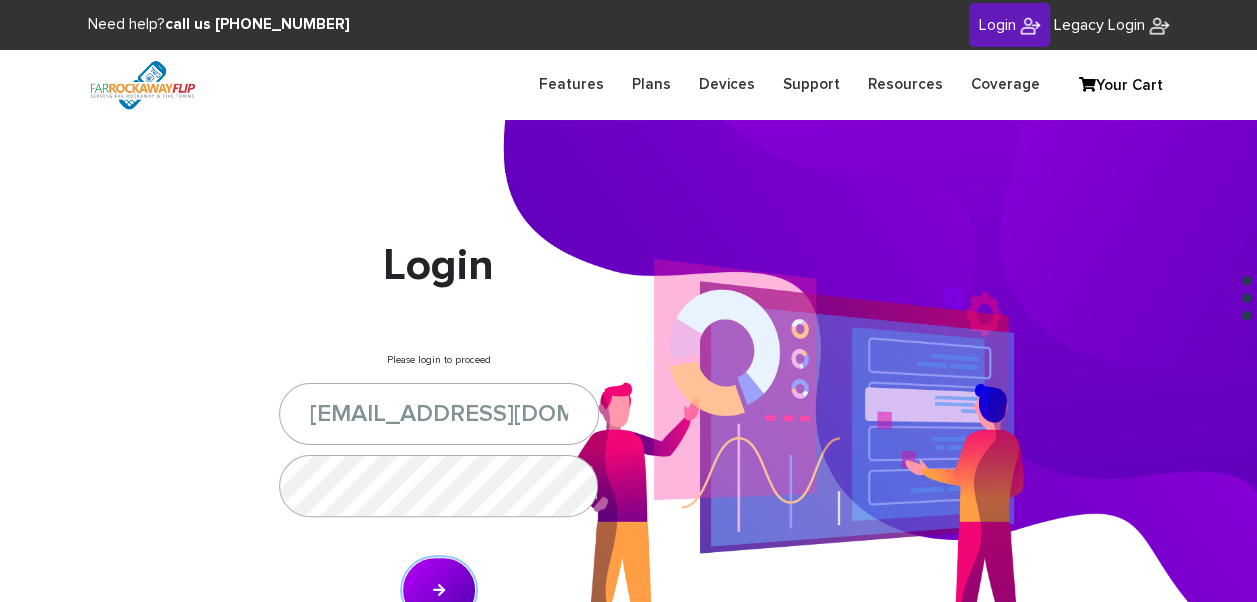 click at bounding box center [439, 590] 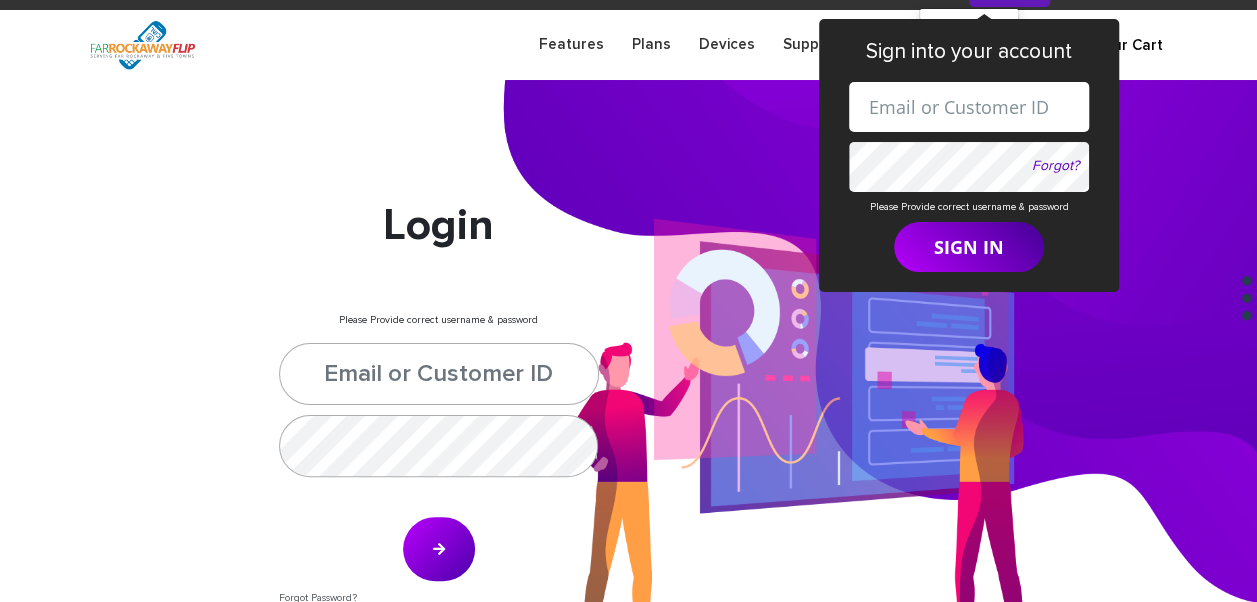 scroll, scrollTop: 140, scrollLeft: 0, axis: vertical 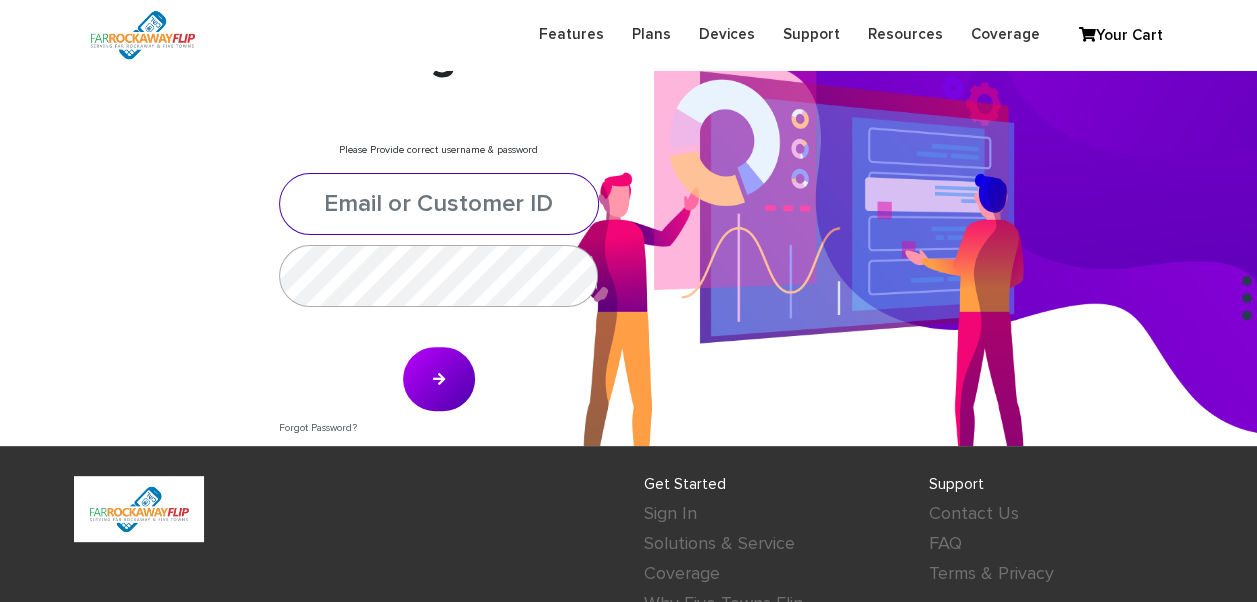 click at bounding box center [439, 204] 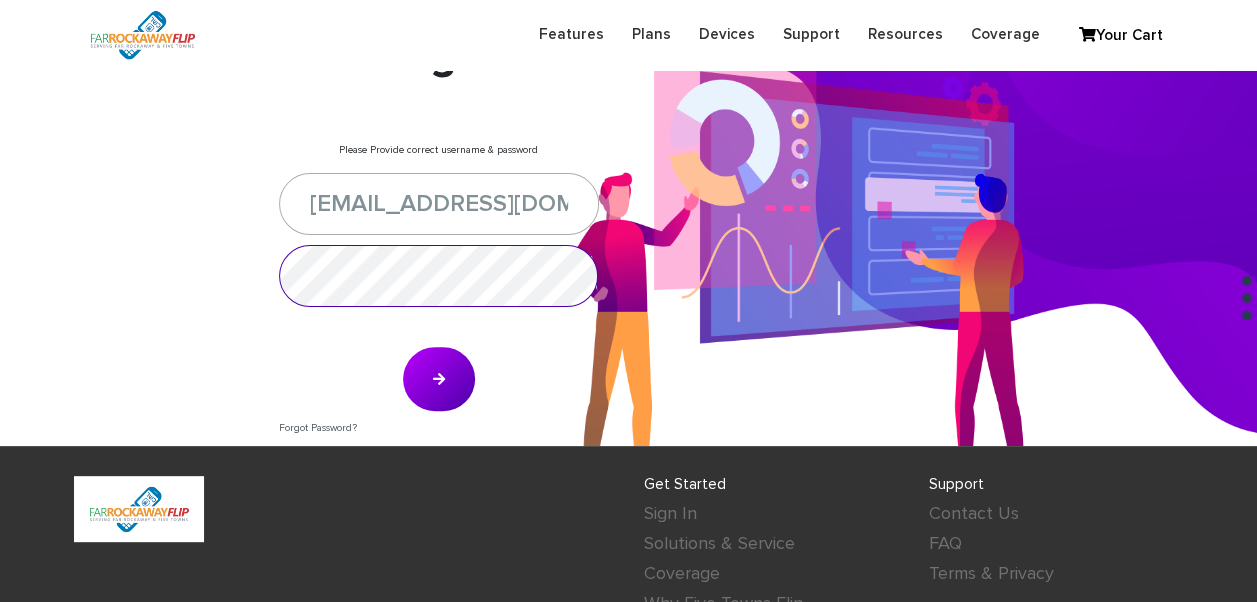click at bounding box center (439, 379) 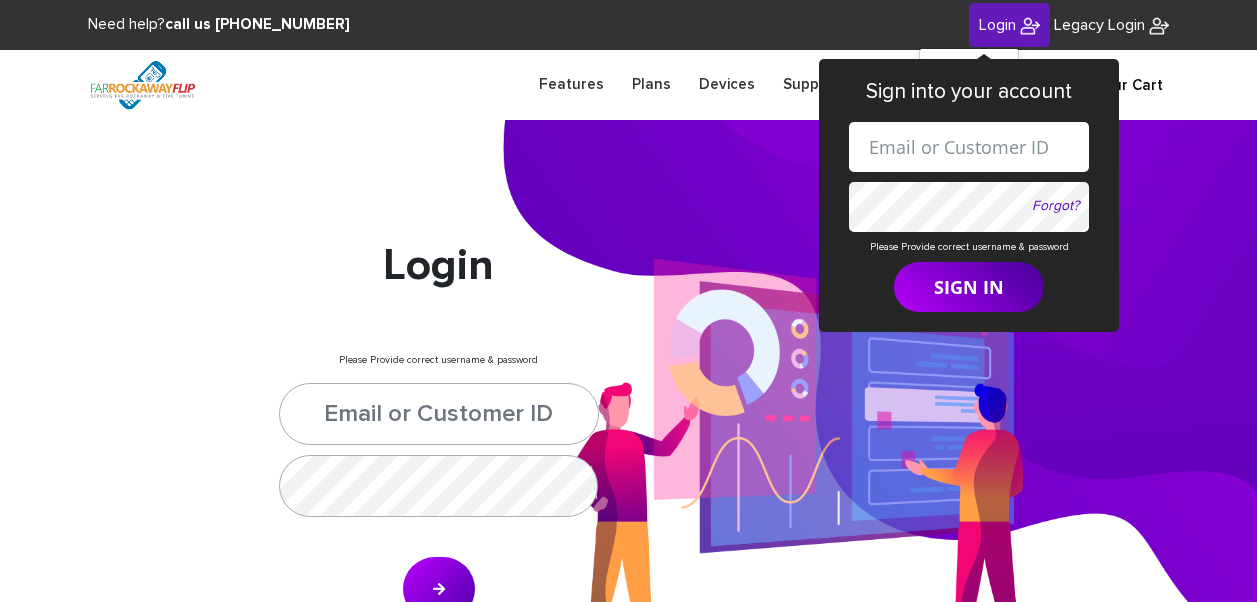 scroll, scrollTop: 0, scrollLeft: 0, axis: both 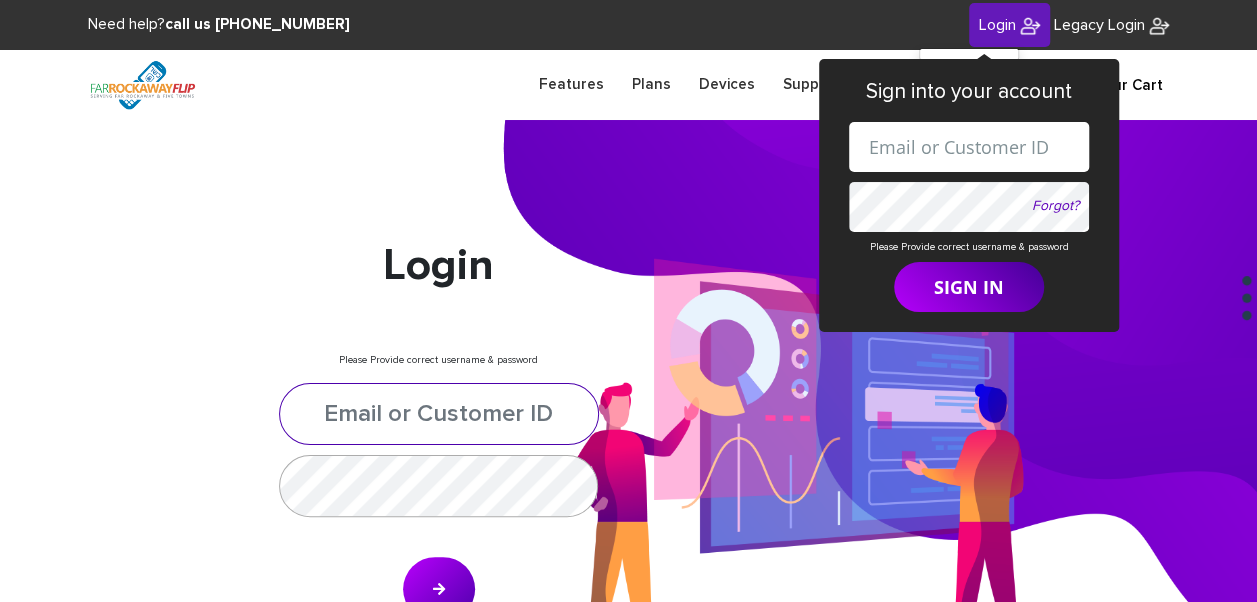 click at bounding box center [439, 414] 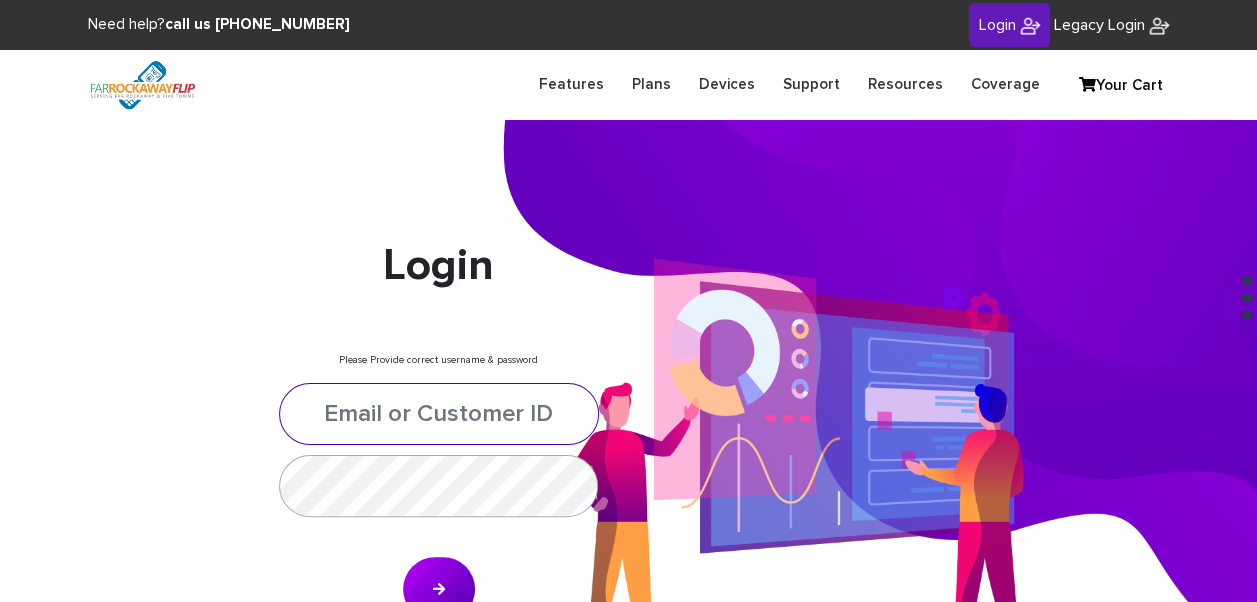 scroll, scrollTop: 340, scrollLeft: 0, axis: vertical 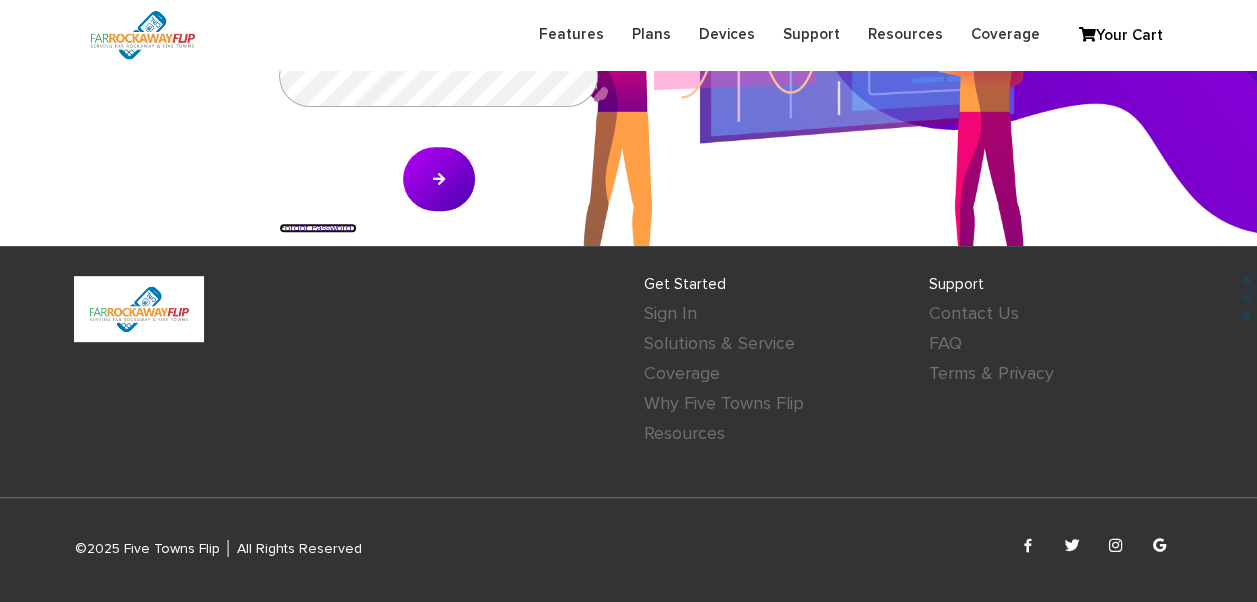 click on "Forgot Password?" at bounding box center (318, 228) 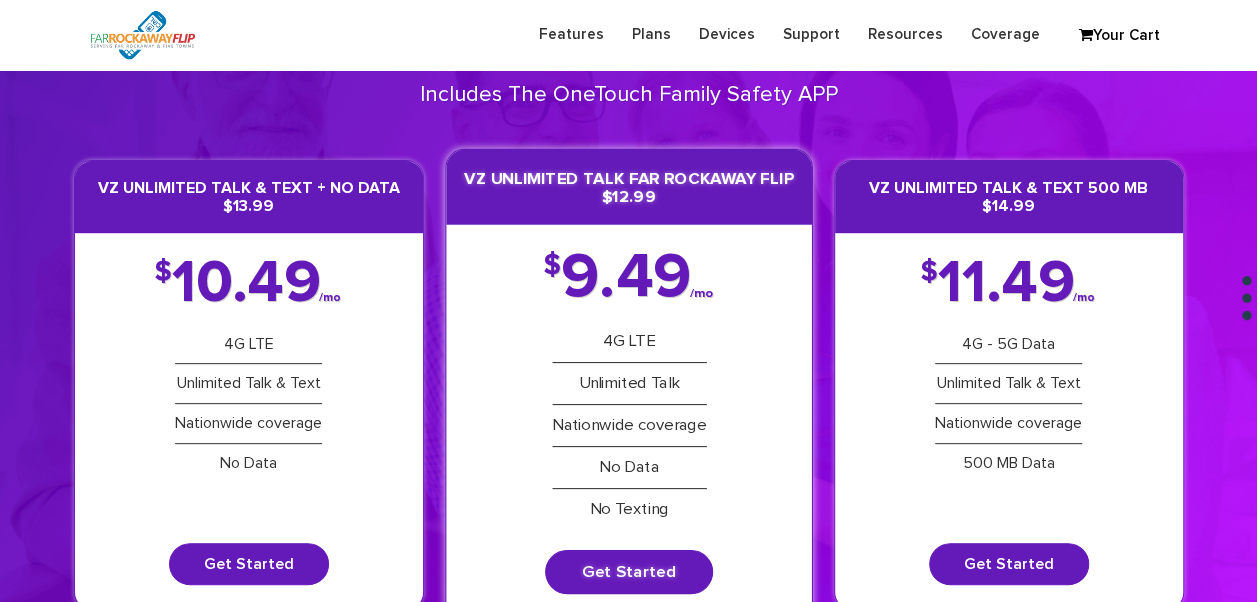 scroll, scrollTop: 200, scrollLeft: 0, axis: vertical 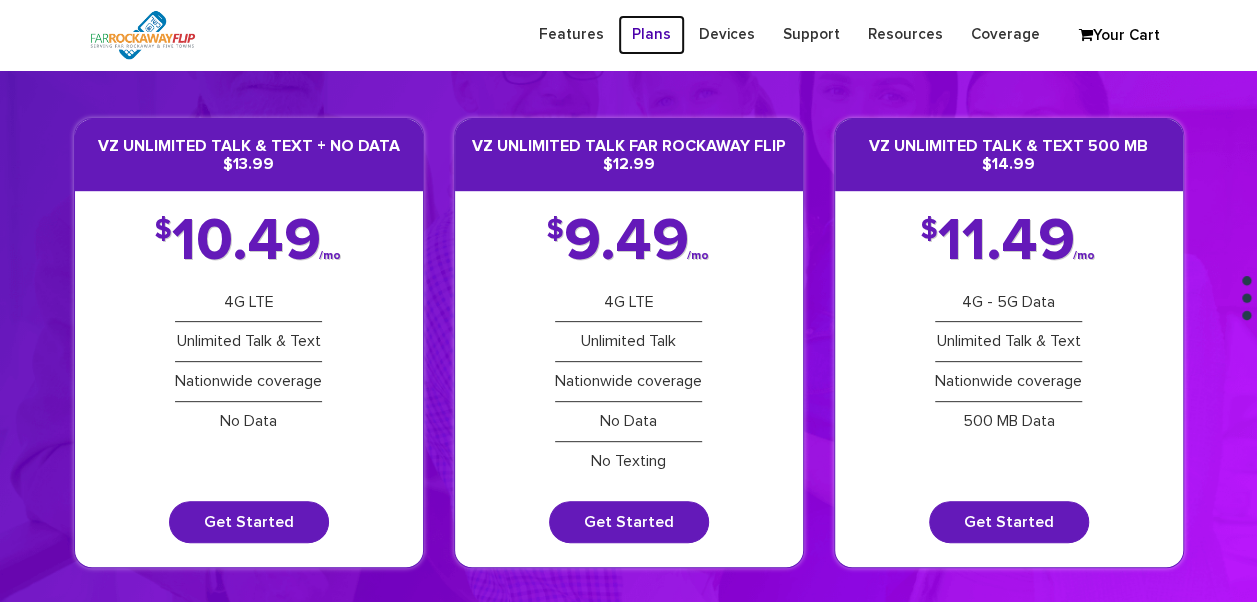 click on "Plans" at bounding box center (651, 34) 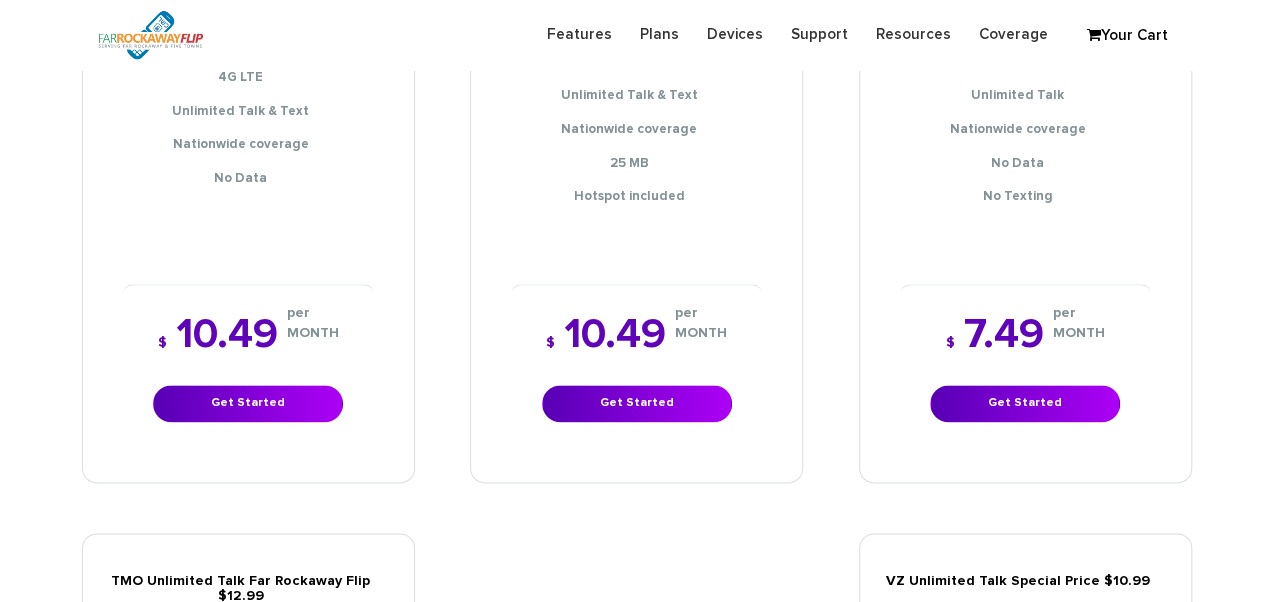 scroll, scrollTop: 1500, scrollLeft: 0, axis: vertical 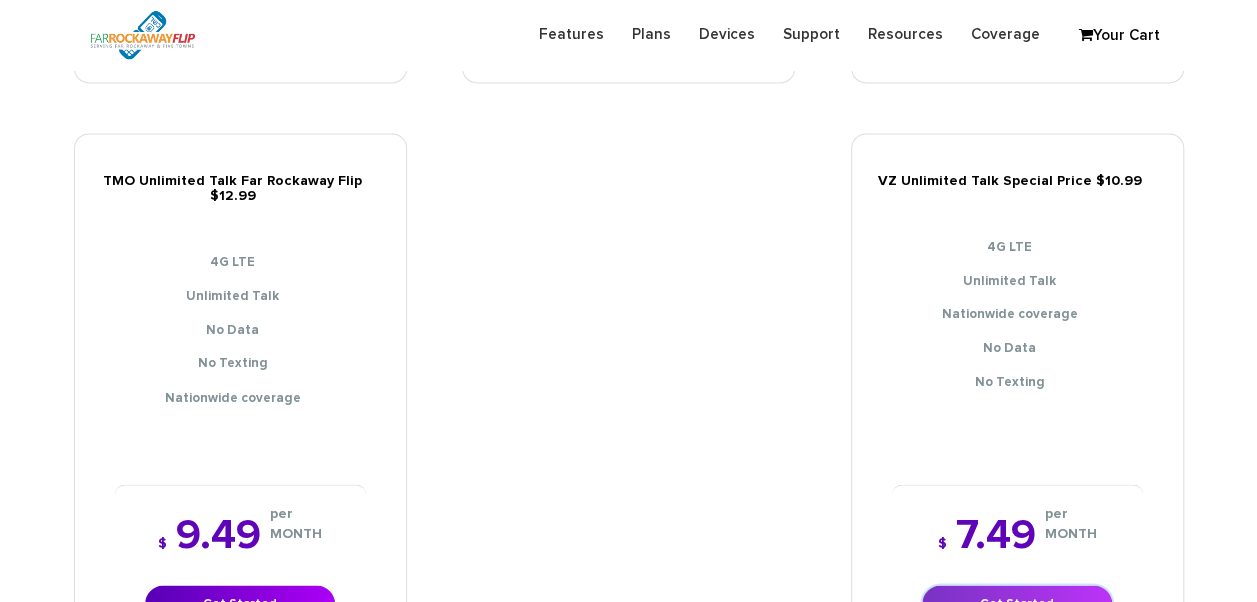 click on "Get Started" at bounding box center [1017, 603] 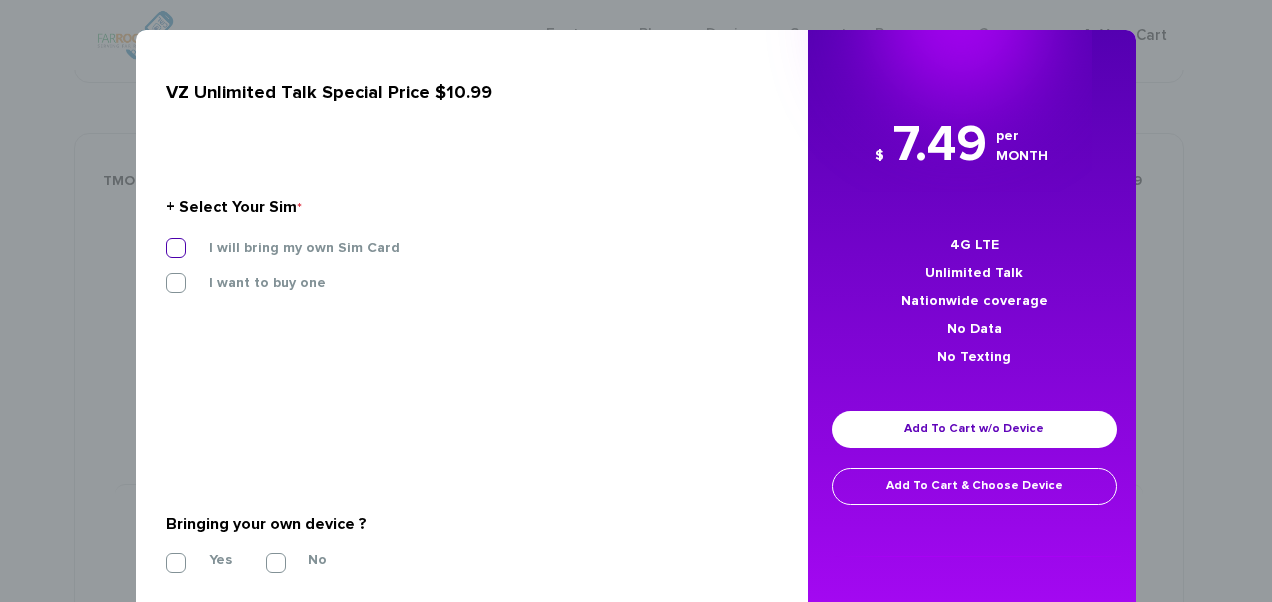 click on "I will bring my own Sim Card" at bounding box center [289, 248] 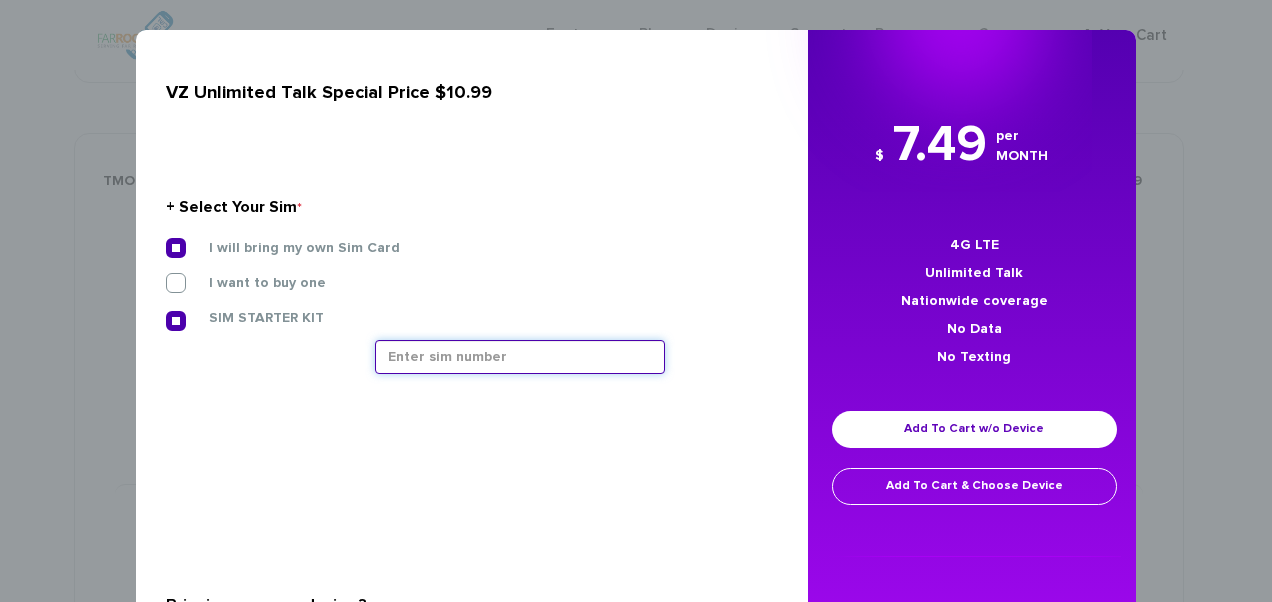click at bounding box center (520, 357) 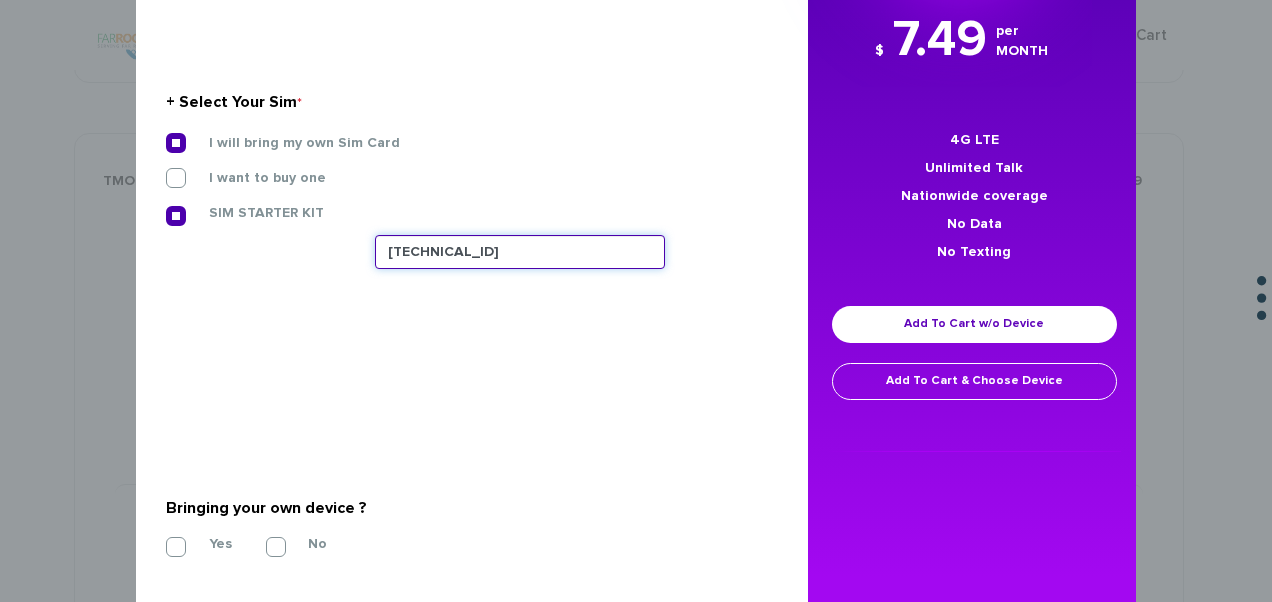 scroll, scrollTop: 181, scrollLeft: 0, axis: vertical 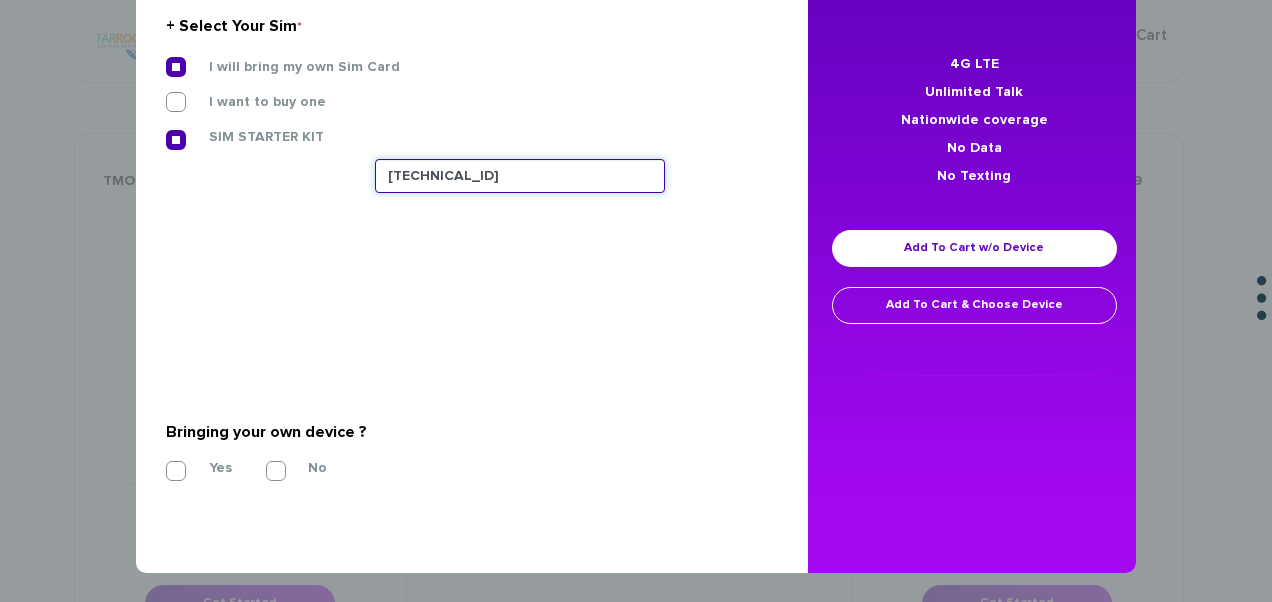 type on "89148000010413034547" 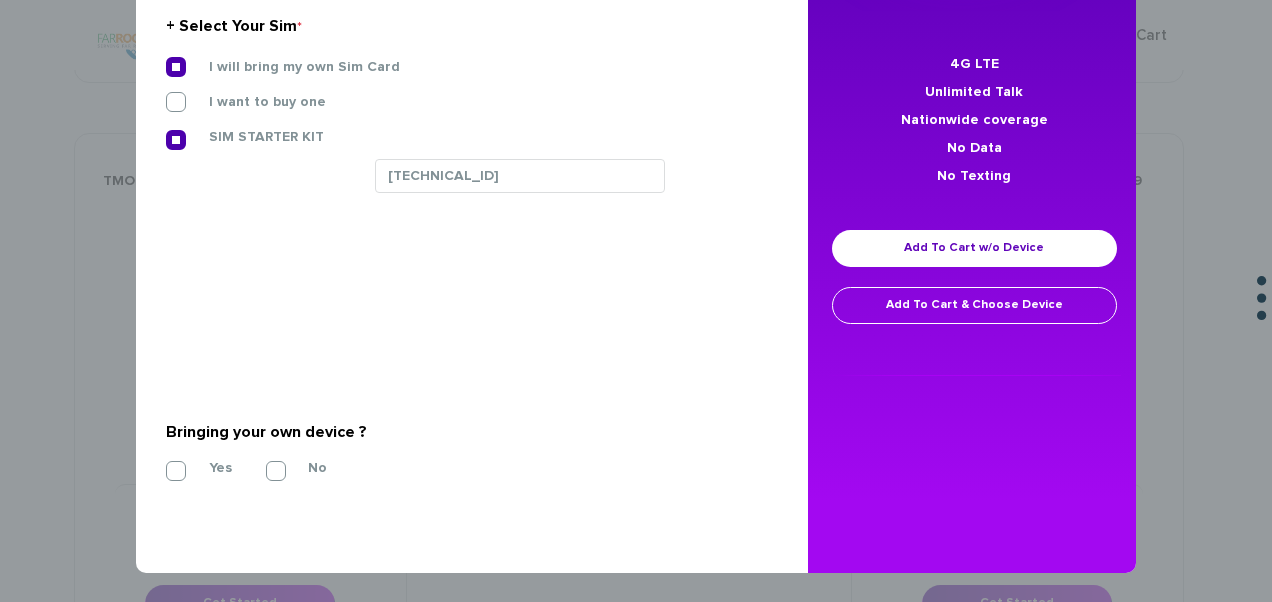 click on "Bringing your own device ?  *
Yes
No" at bounding box center [464, 447] 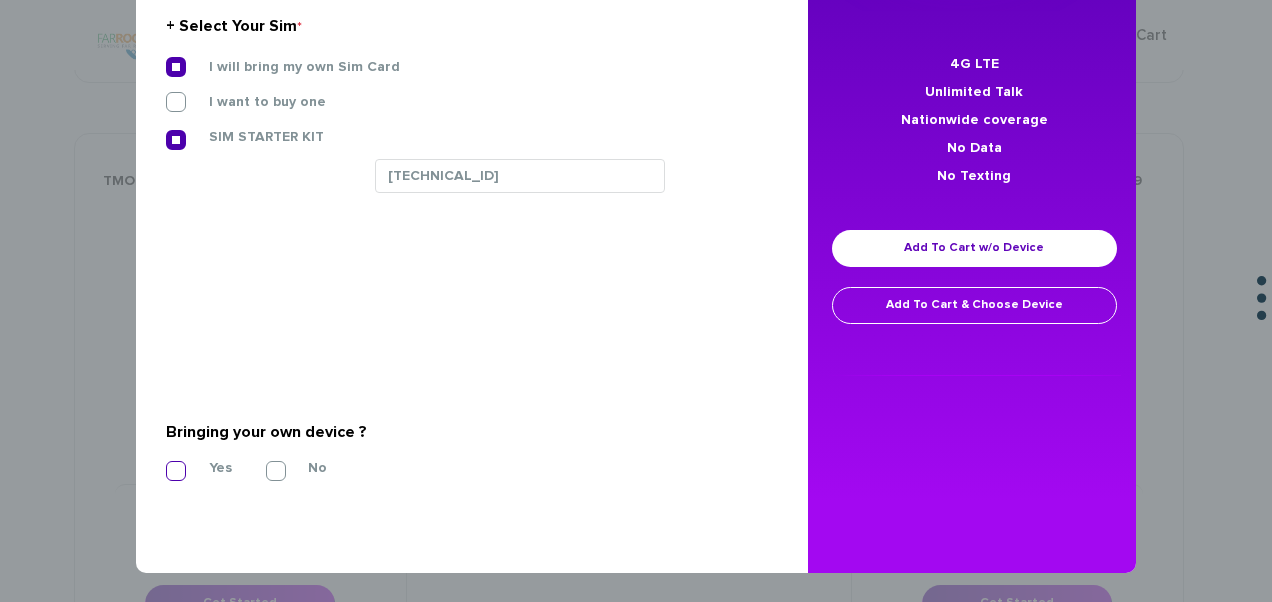 click on "Yes" at bounding box center (205, 468) 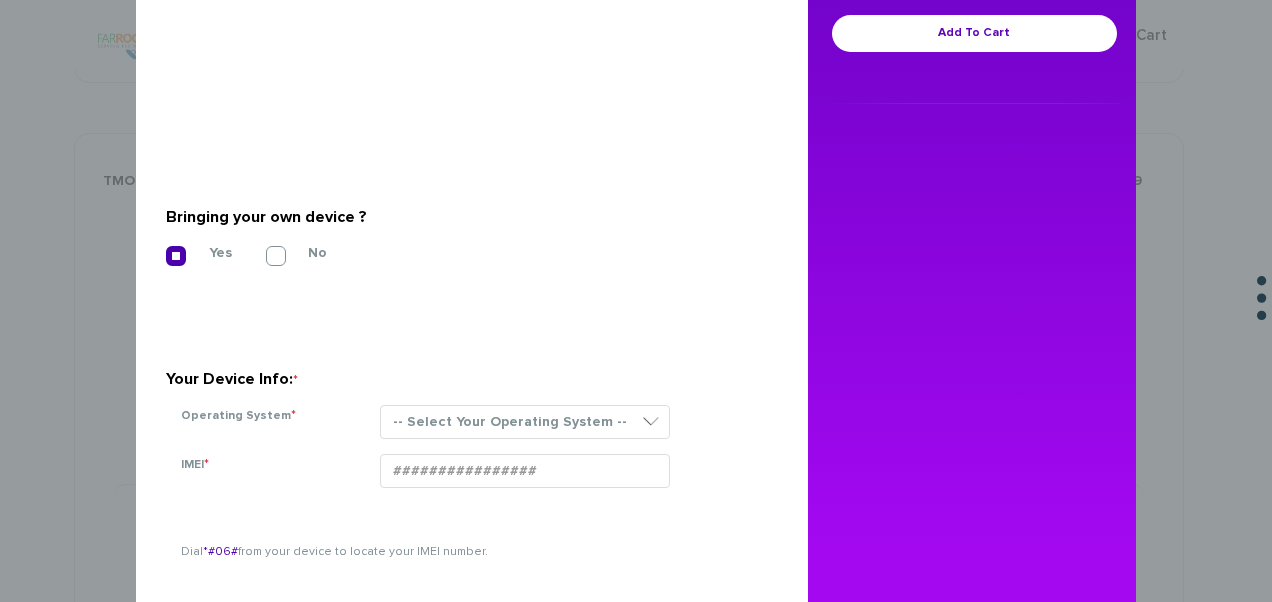 scroll, scrollTop: 469, scrollLeft: 0, axis: vertical 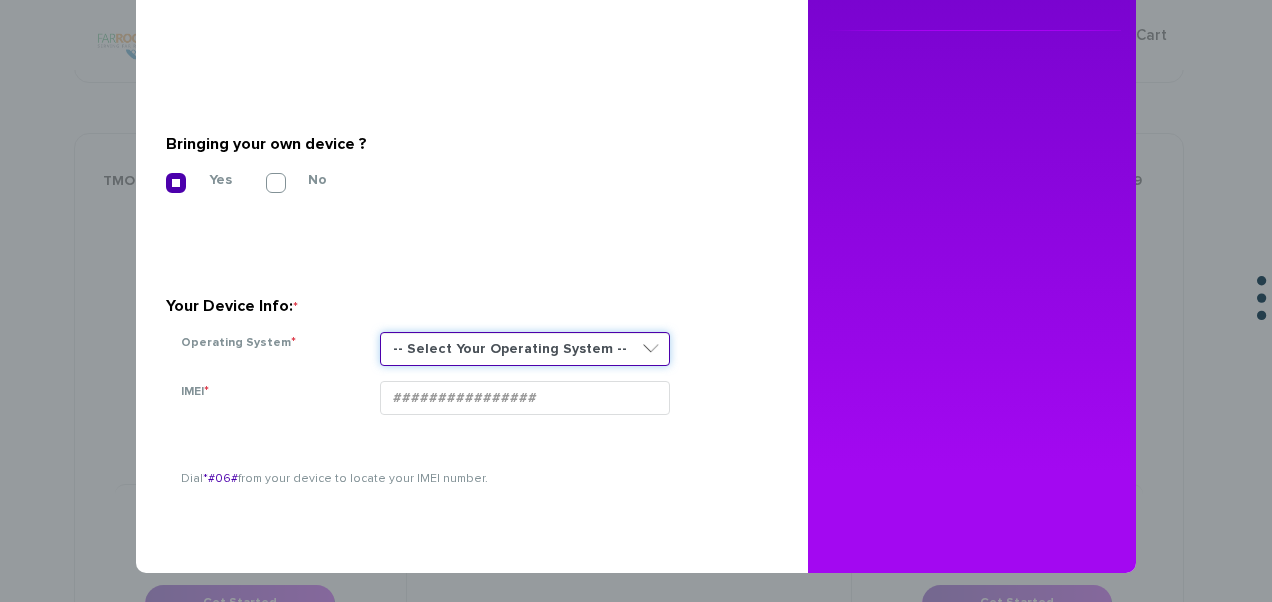 click on "-- Select Your Operating System -- ANDROID BLACKBERRY IOS NONE (BASIC PHONE) WINDOWS" at bounding box center (525, 349) 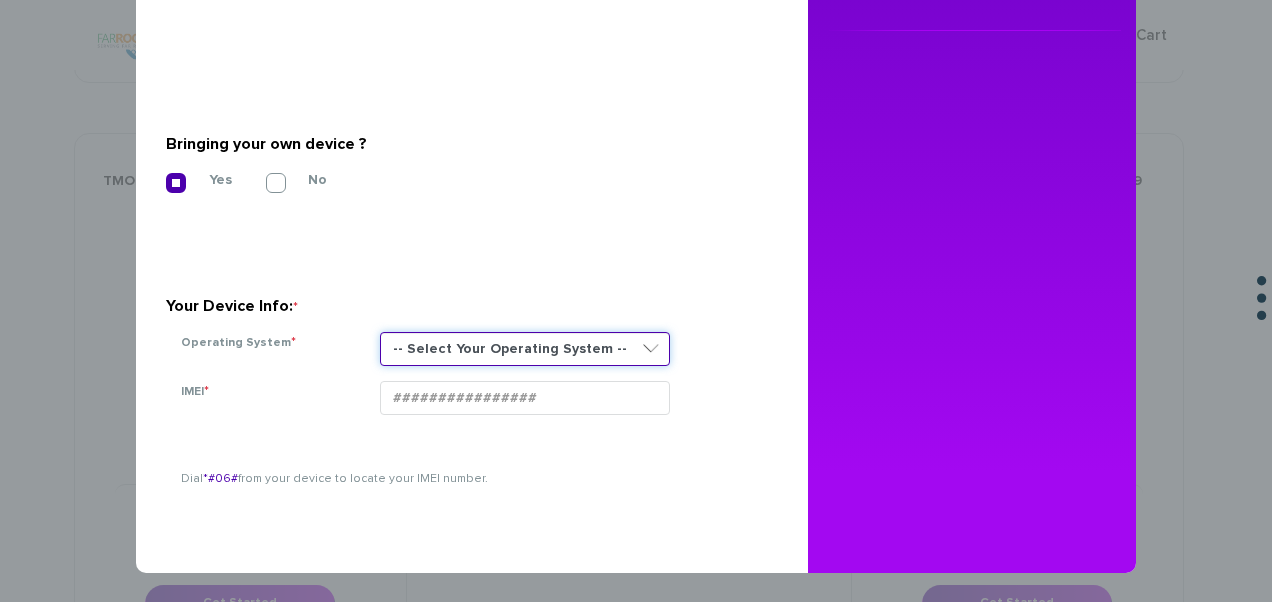 select on "ANDROID" 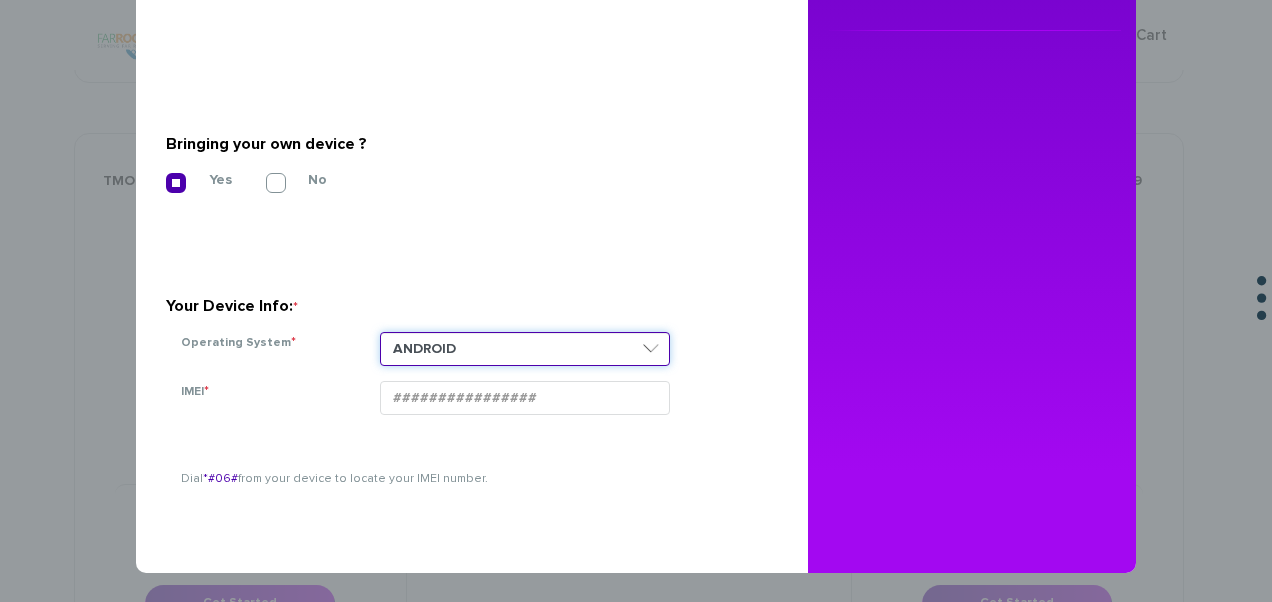 click on "-- Select Your Operating System -- ANDROID BLACKBERRY IOS NONE (BASIC PHONE) WINDOWS" at bounding box center [525, 349] 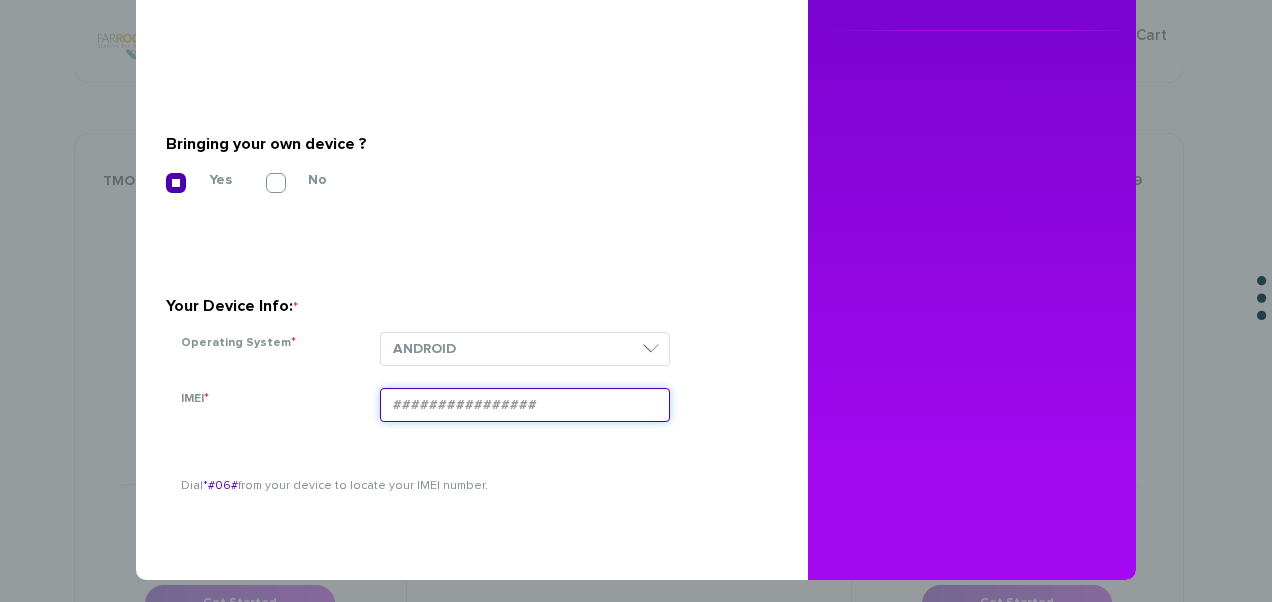 paste on "015588005358830" 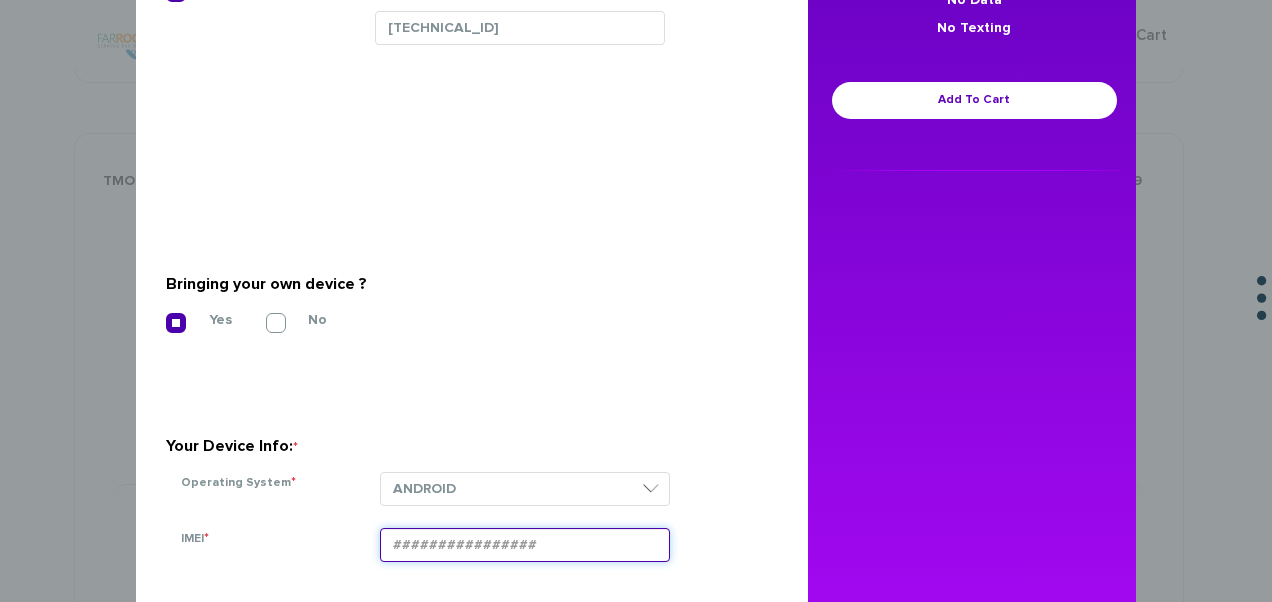 scroll, scrollTop: 269, scrollLeft: 0, axis: vertical 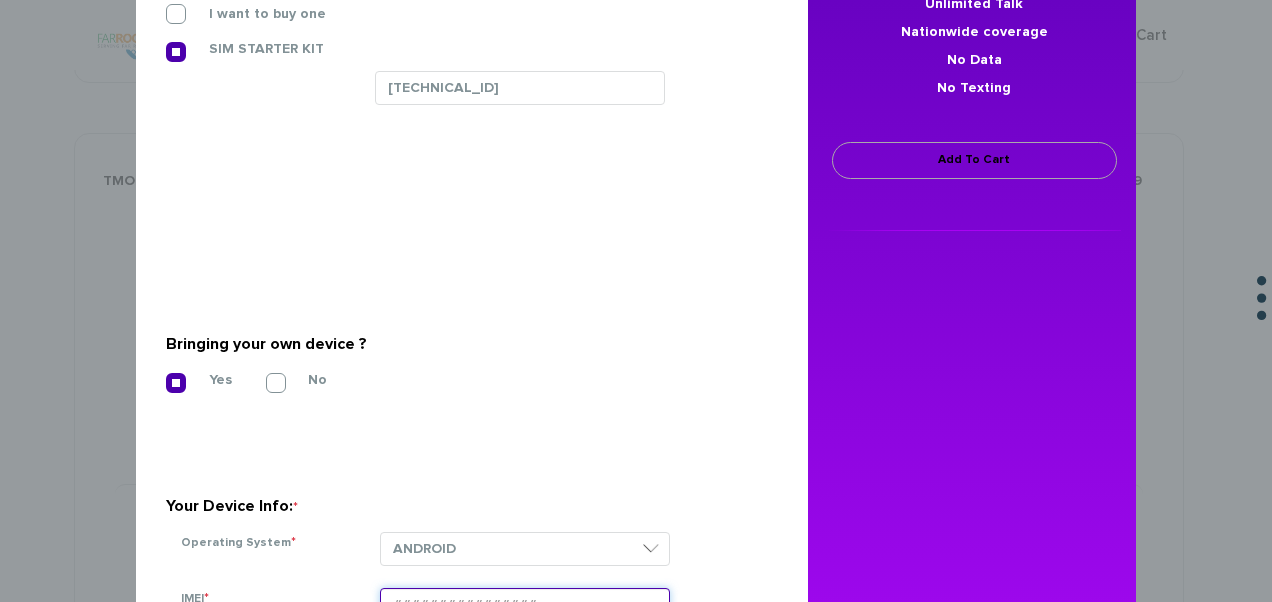 type on "015588005358830" 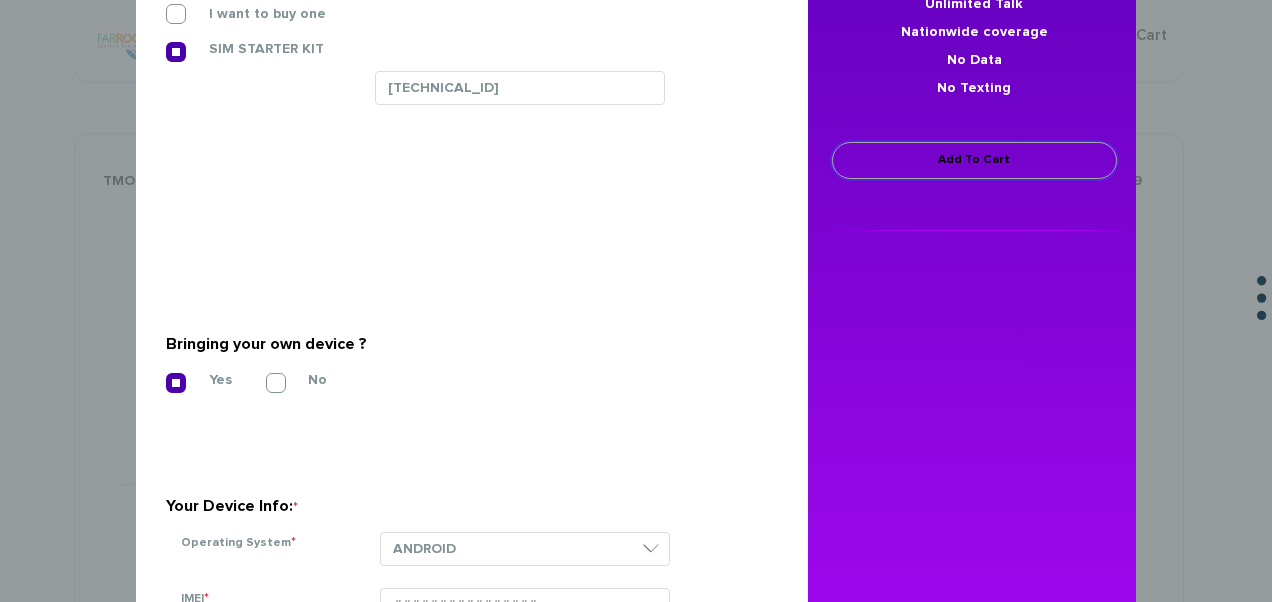 click on "Add To Cart" at bounding box center [974, 160] 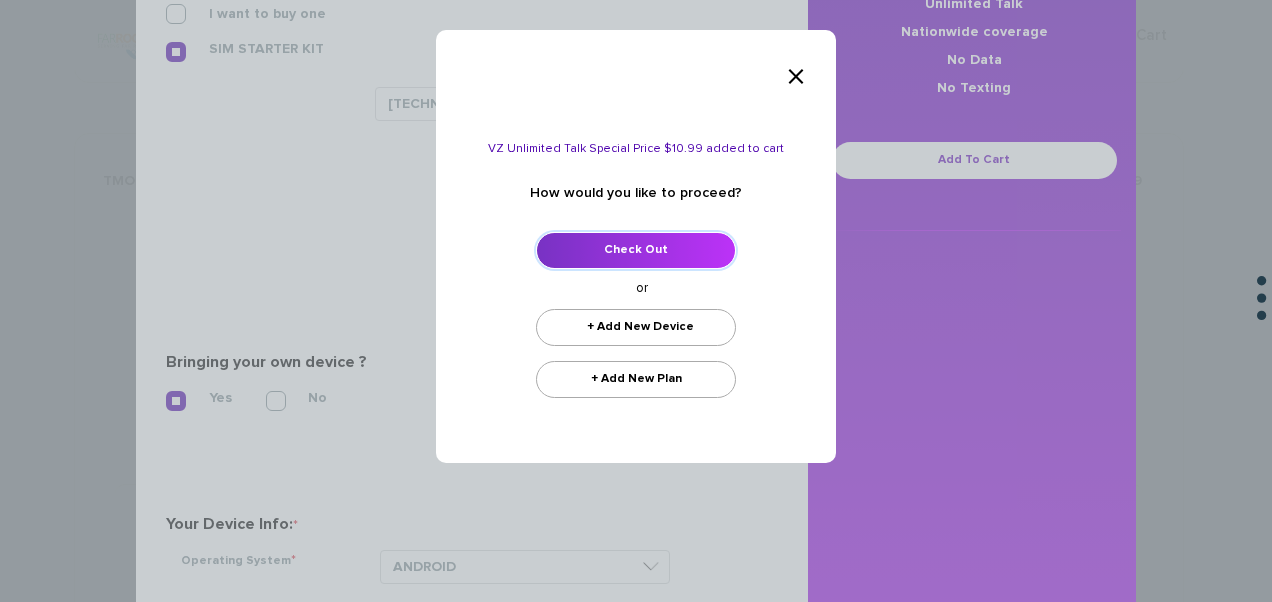 click on "Check Out" at bounding box center (636, 250) 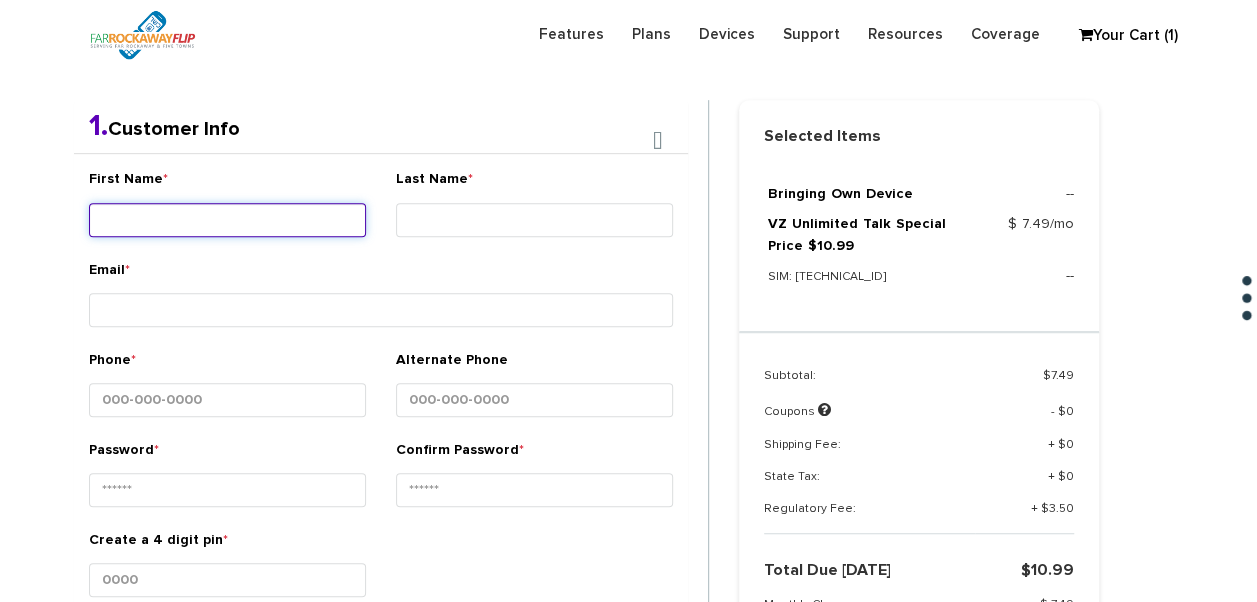 click on "First Name  *" at bounding box center (227, 206) 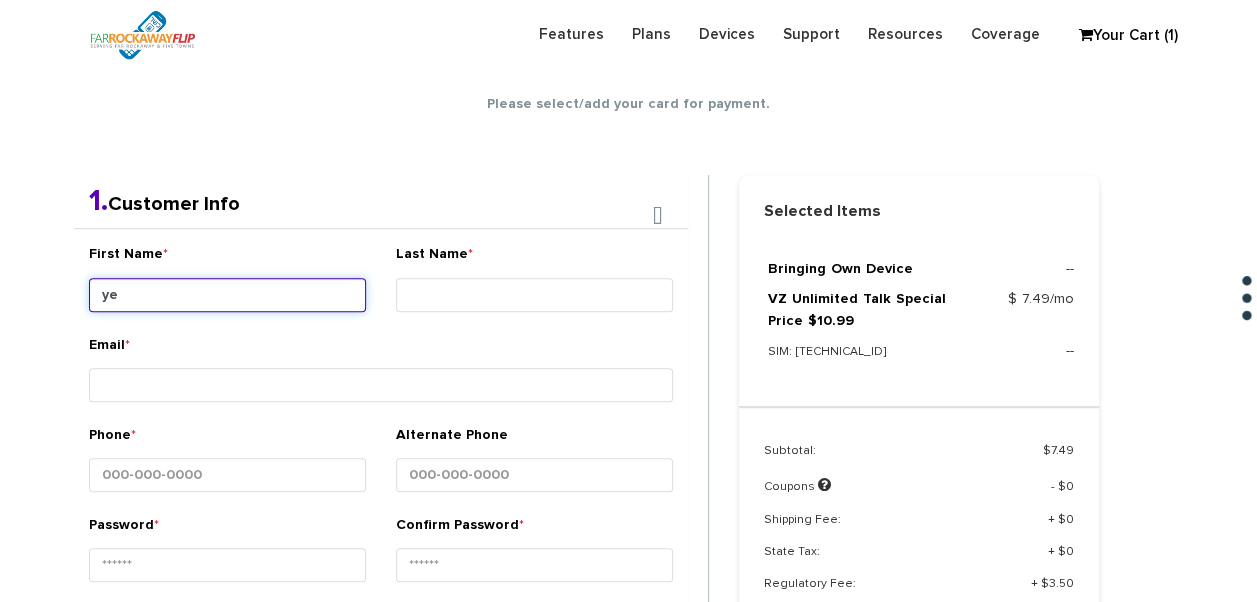 scroll, scrollTop: 352, scrollLeft: 0, axis: vertical 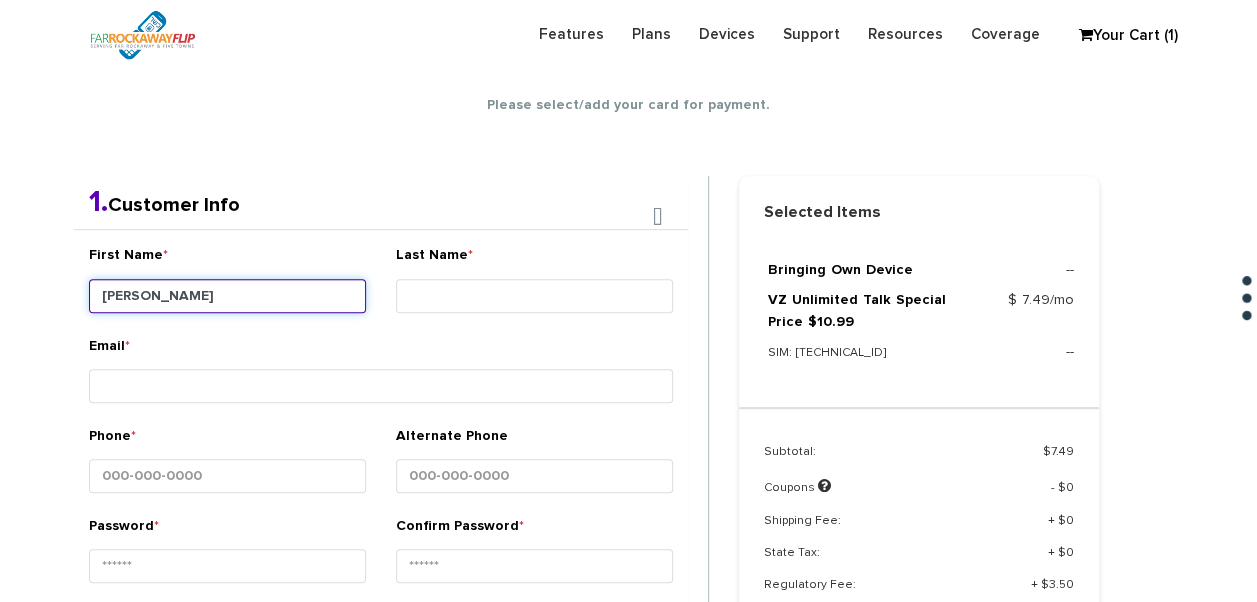 type on "yehuda" 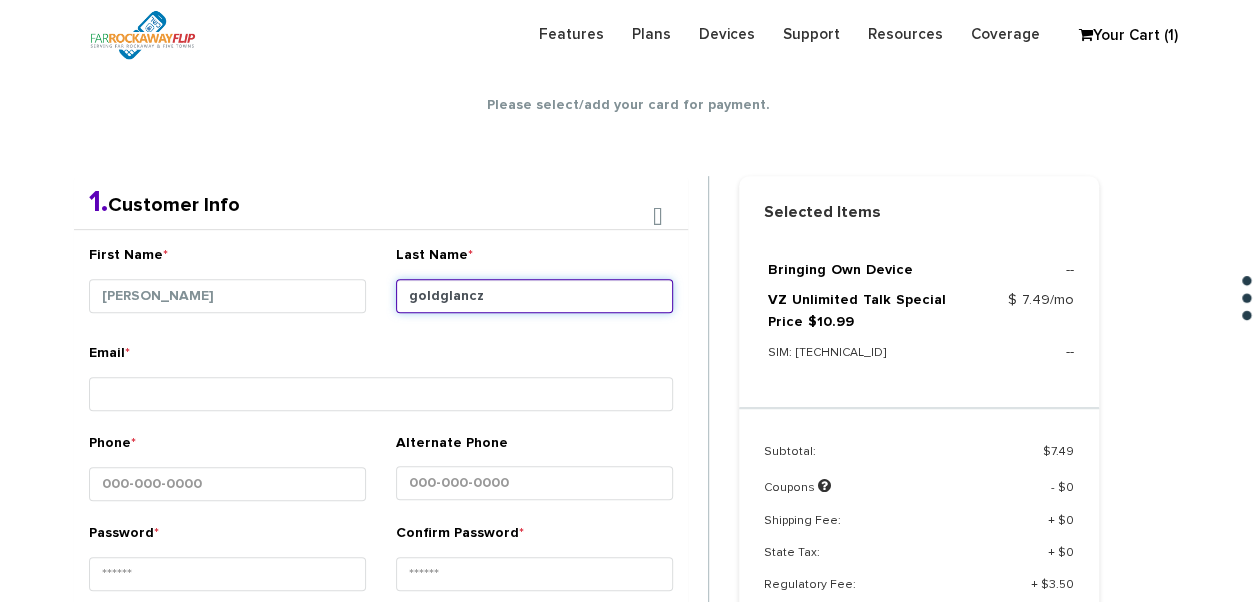 type on "goldglancz" 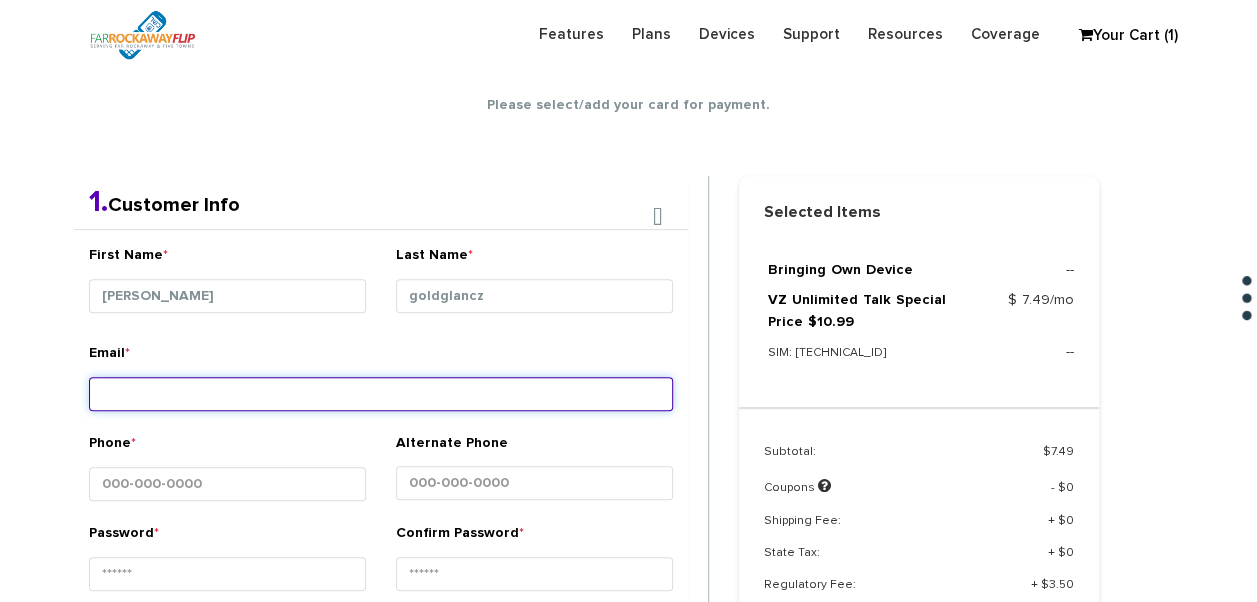 drag, startPoint x: 245, startPoint y: 404, endPoint x: 234, endPoint y: 389, distance: 18.601076 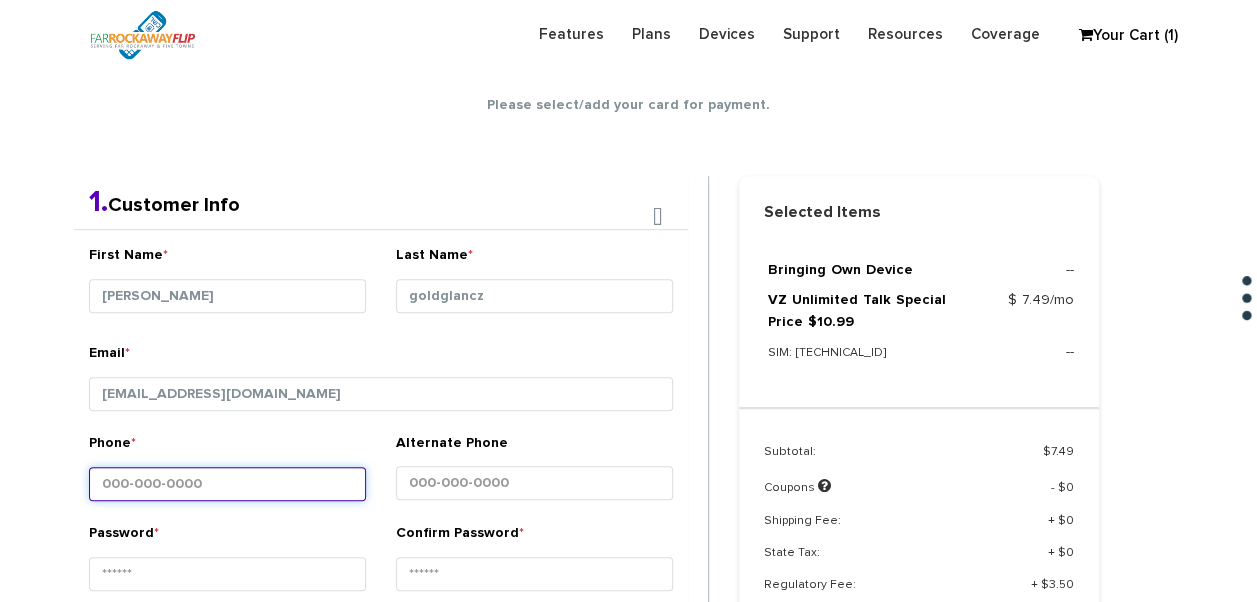 type 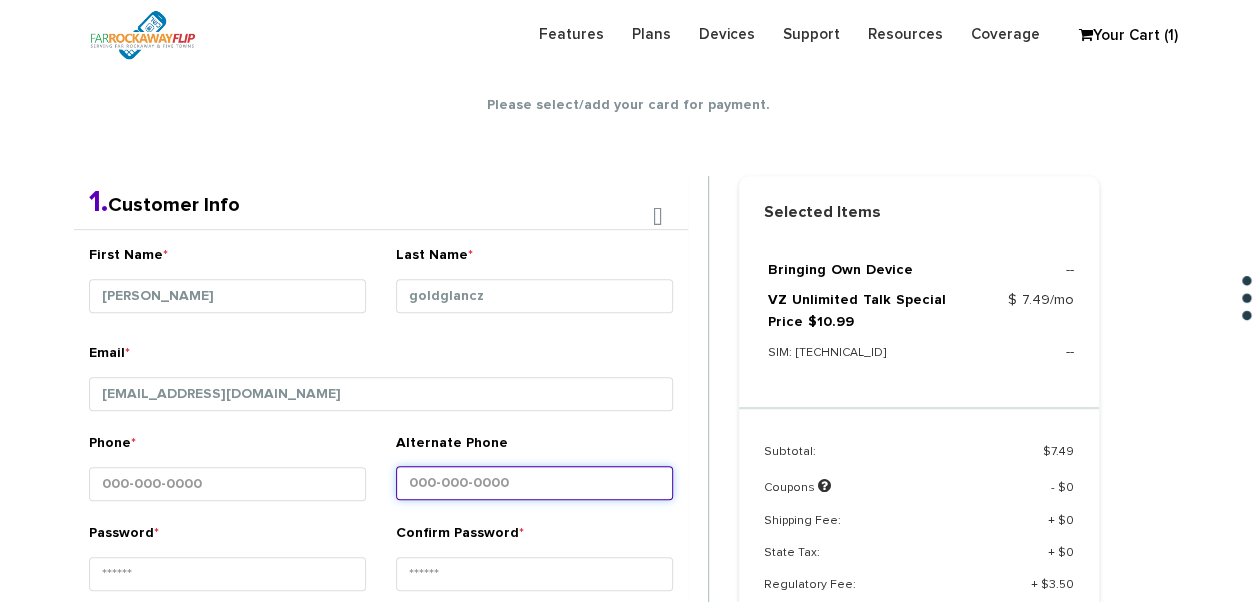 type 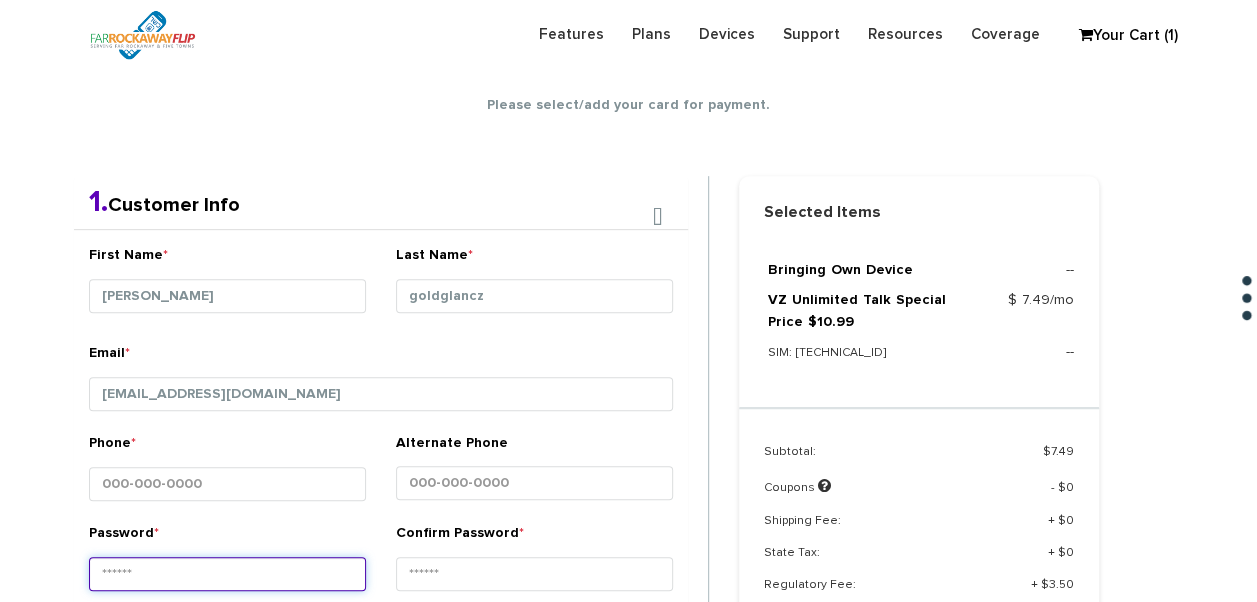 type on "11925821867921468992" 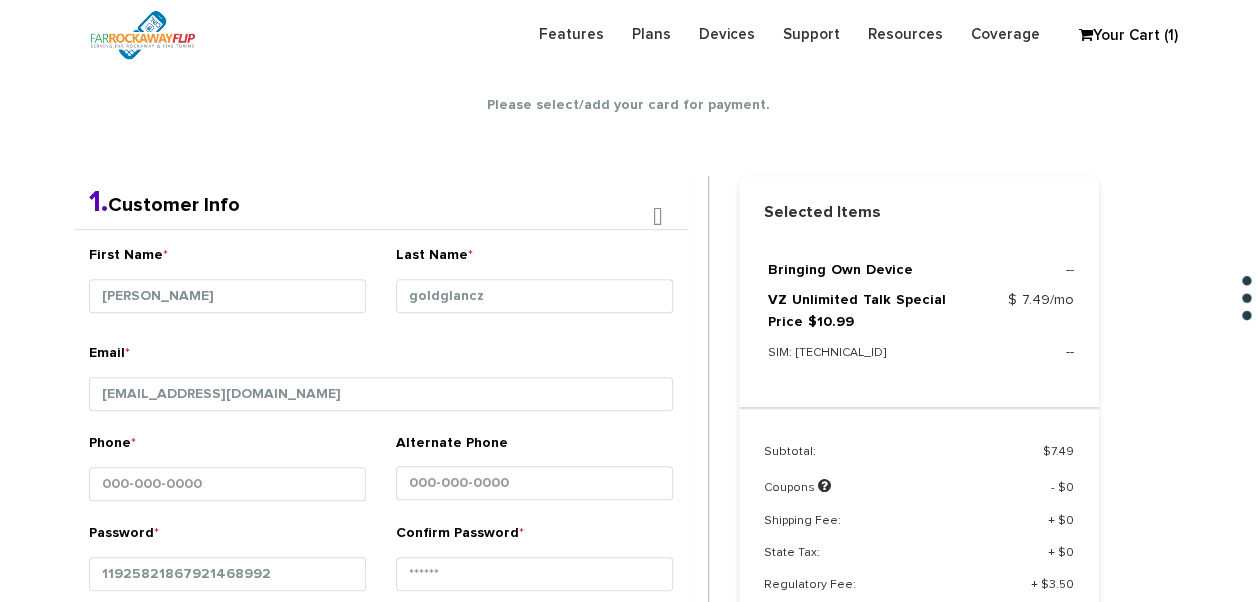 type on "11925821867921468992" 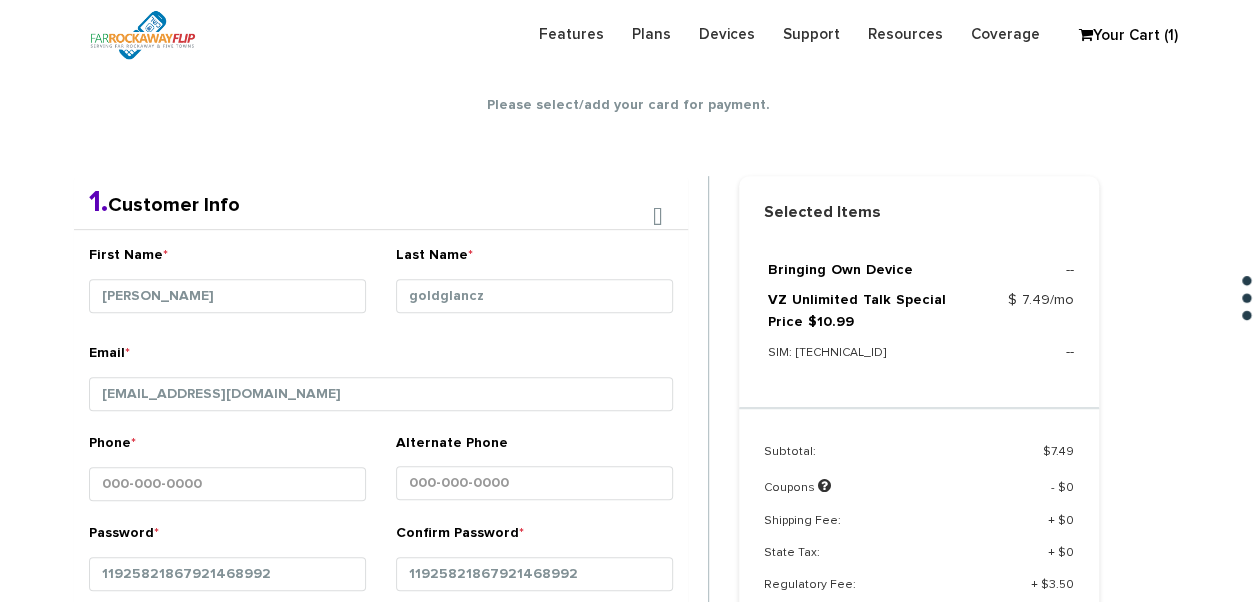 type on "1234" 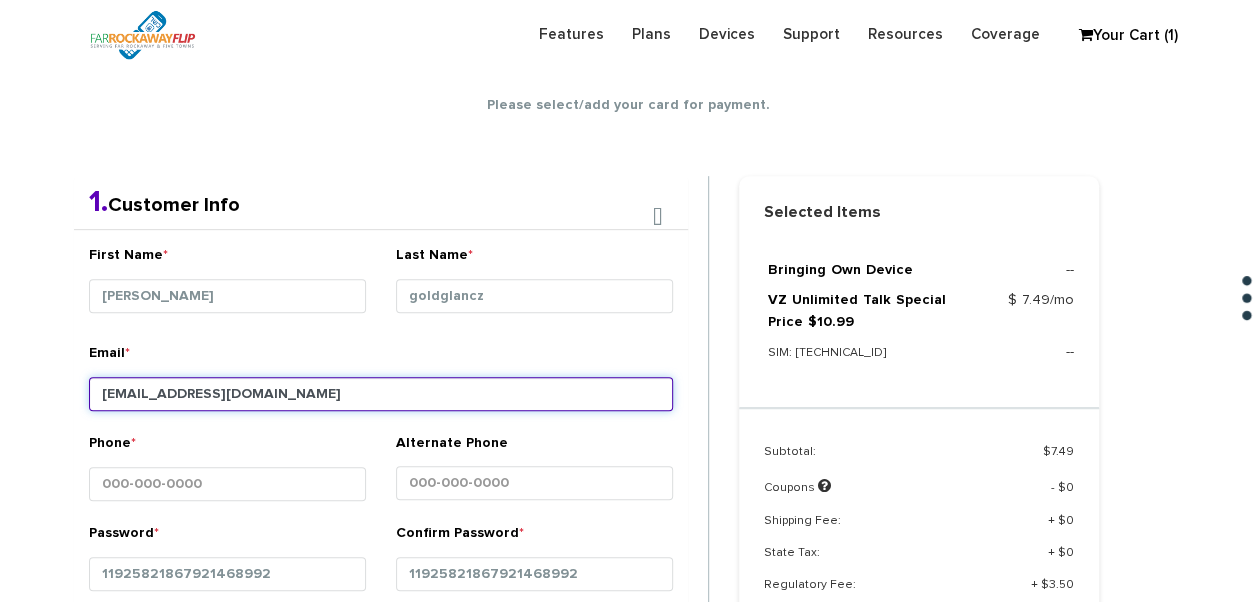 type on "11598" 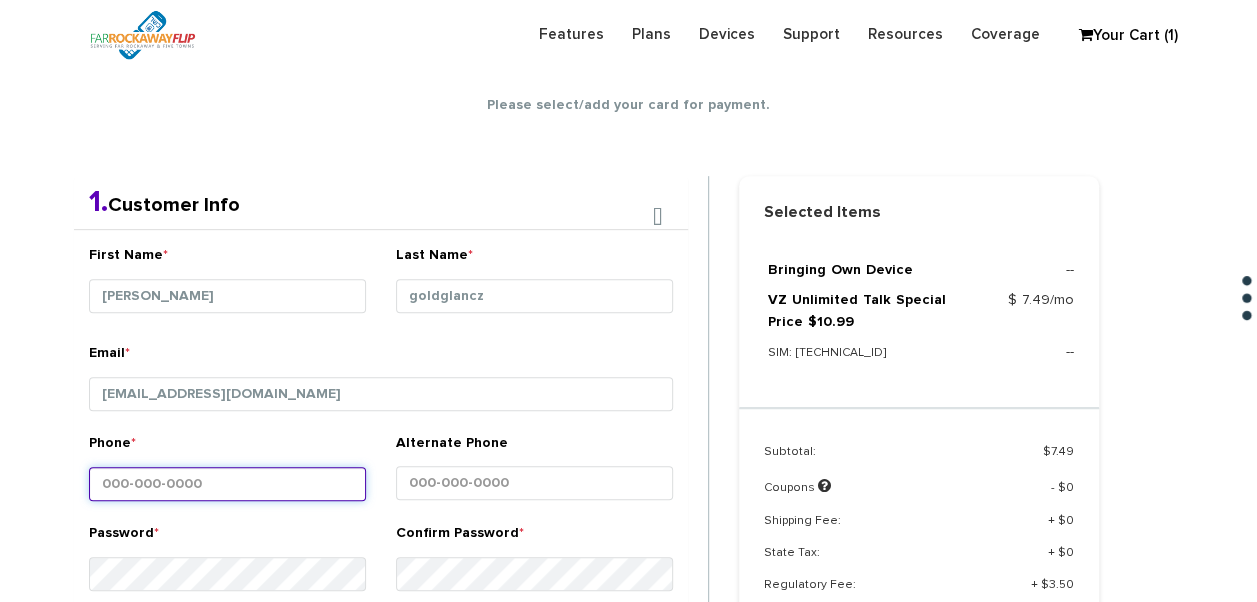 type 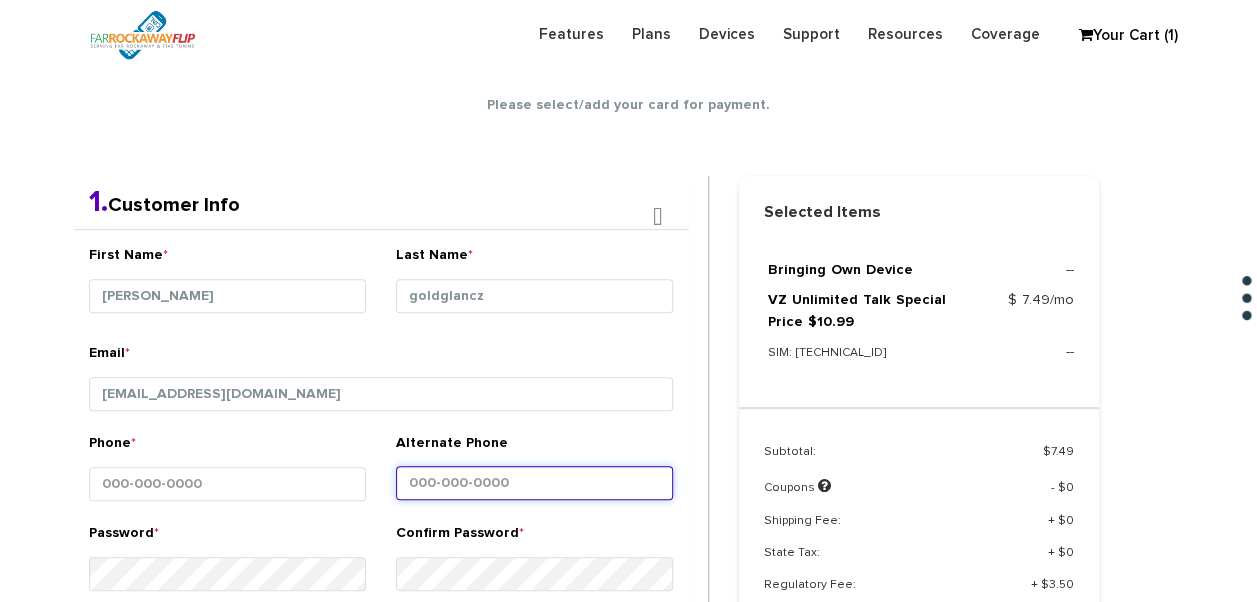 type 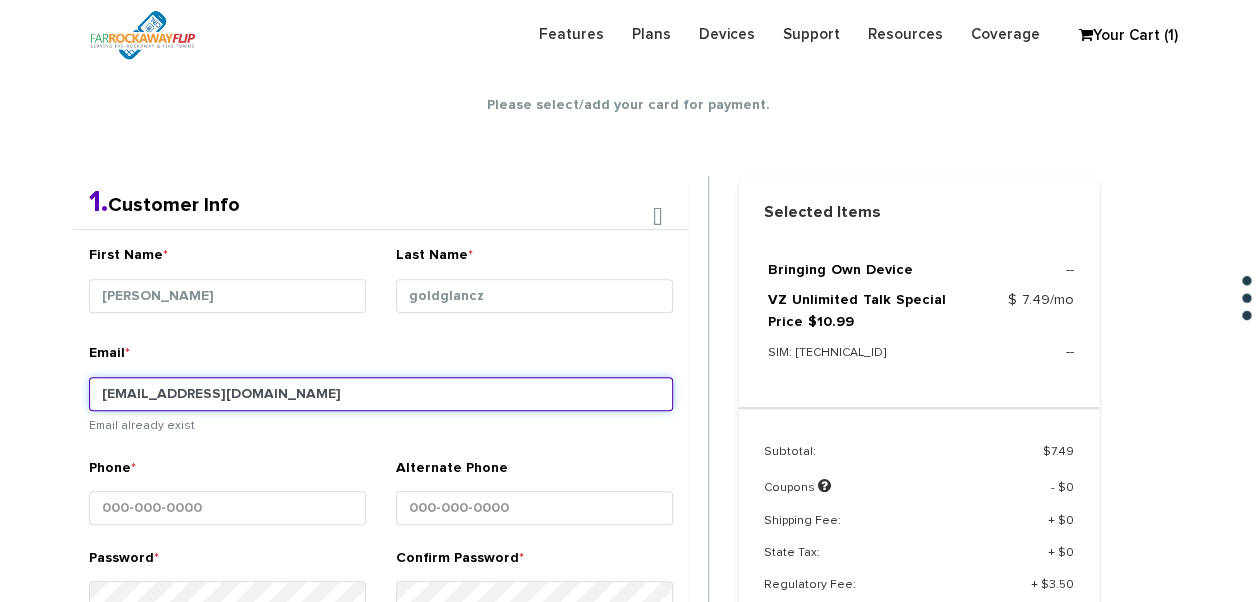 click on "tlieberman613+121@gmail.com" at bounding box center [381, 394] 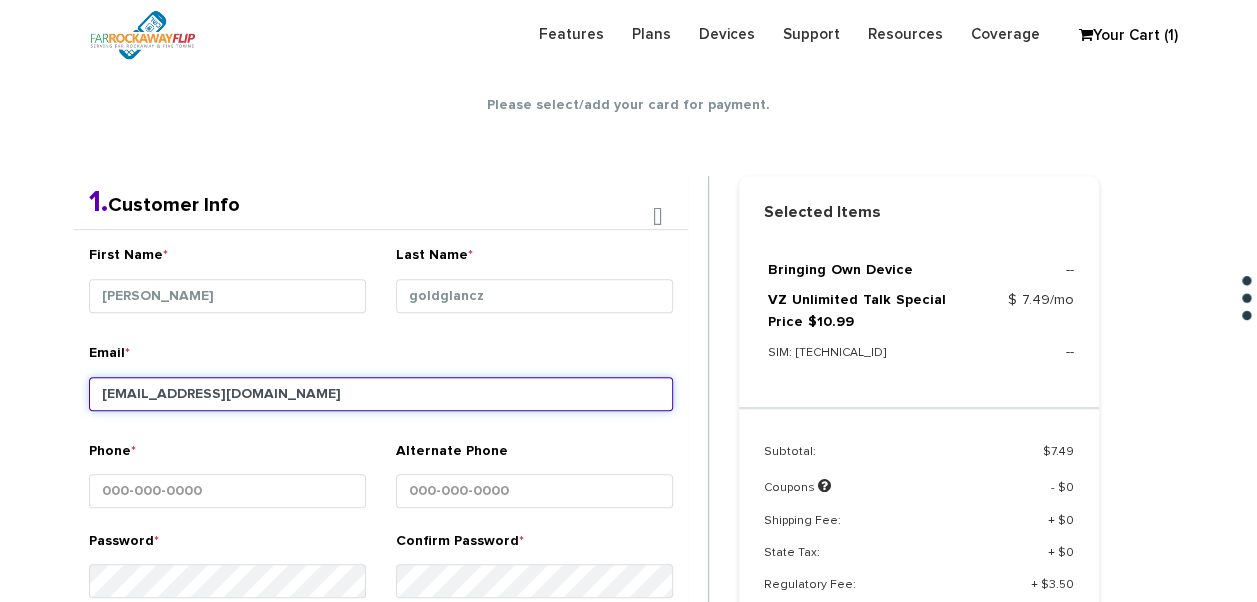 type on "tlieberman613+122@gmail.com" 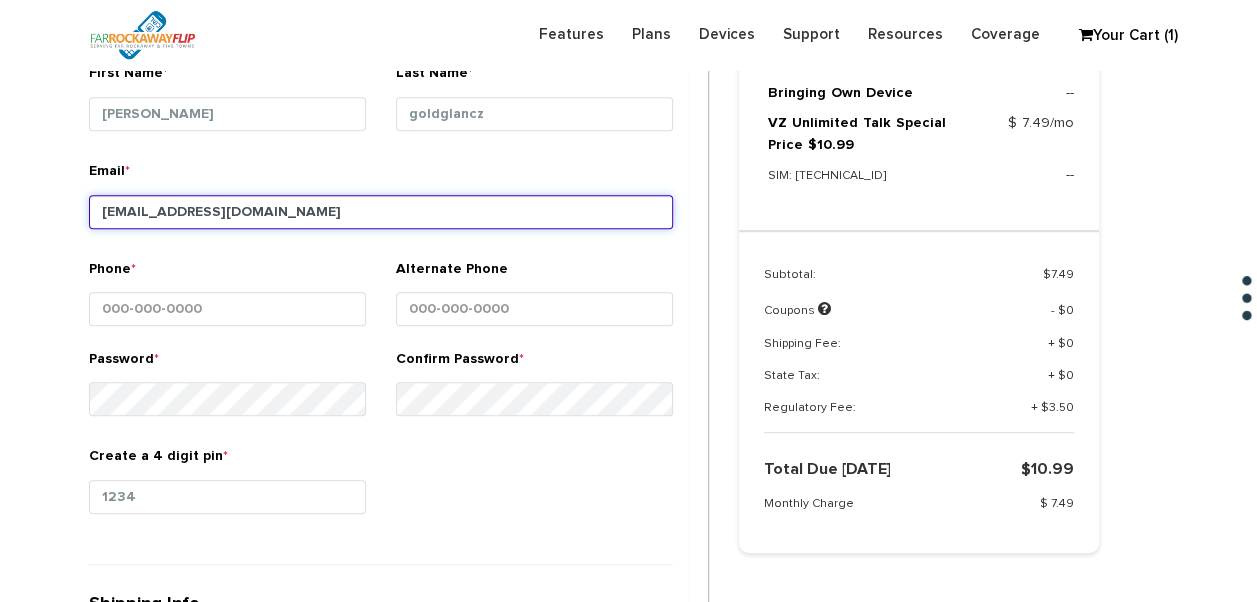scroll, scrollTop: 652, scrollLeft: 0, axis: vertical 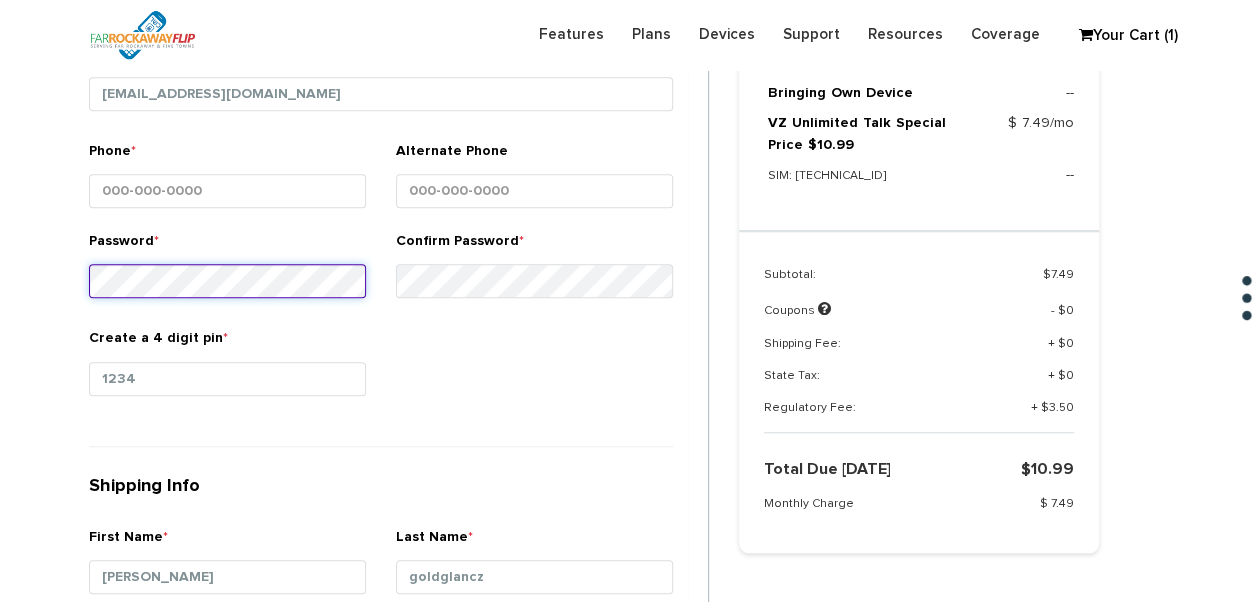 click on "1.   Customer Info
First Name  *
yehuda
Last Name  *
goldglancz
Email  * Phone  *" at bounding box center [391, 631] 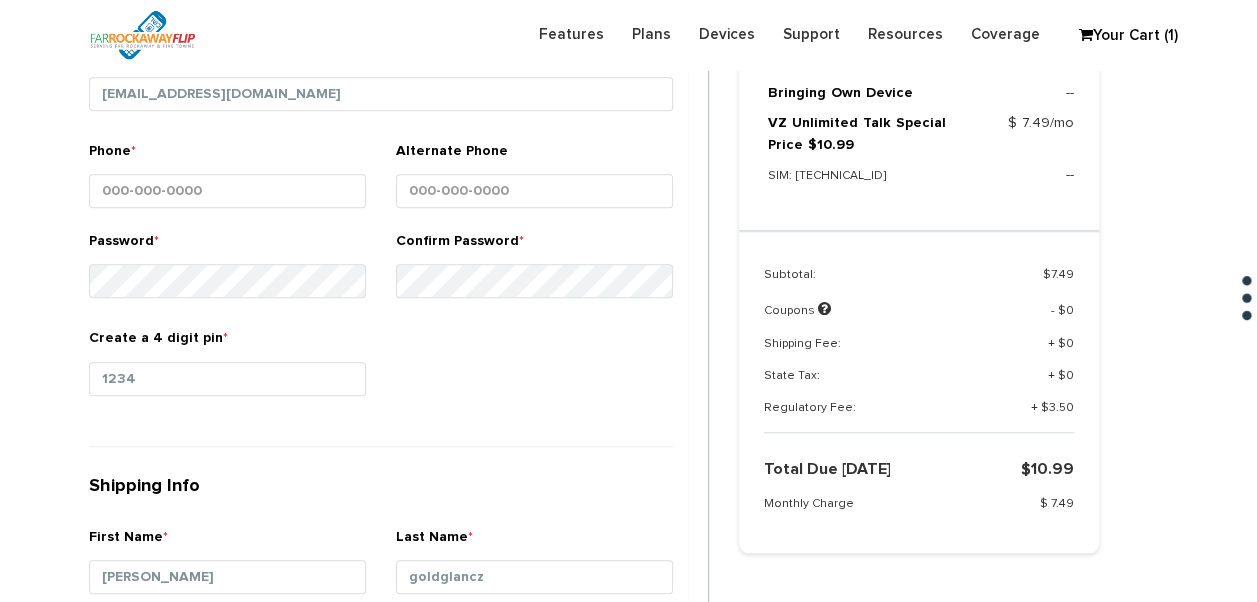 drag, startPoint x: 86, startPoint y: 273, endPoint x: 322, endPoint y: 226, distance: 240.63458 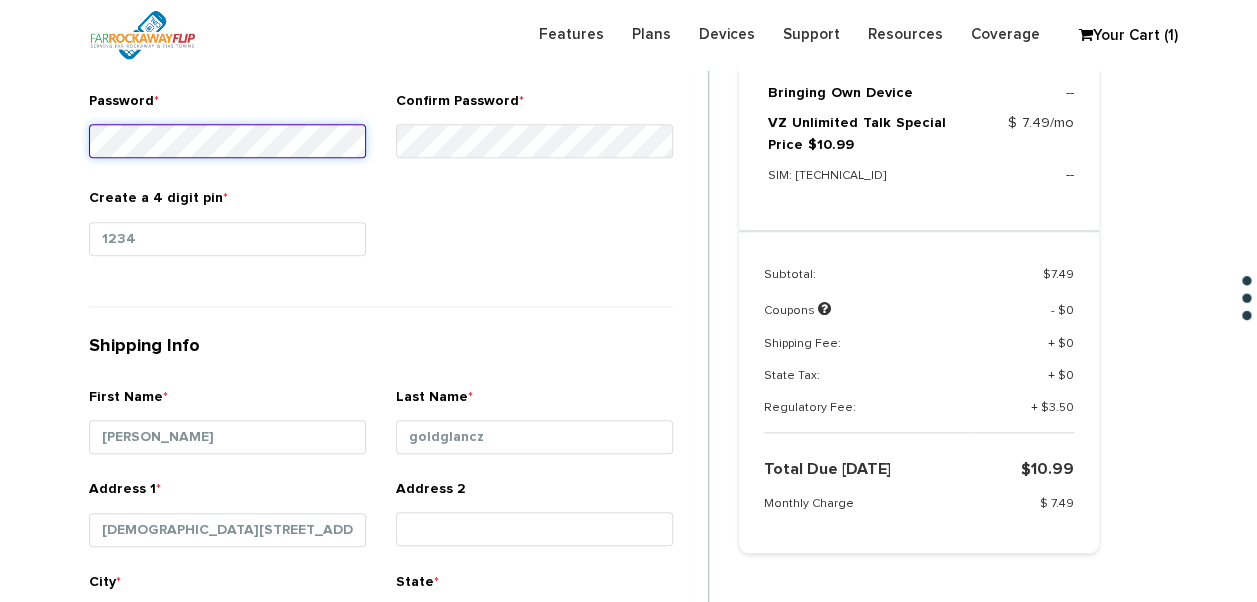 scroll, scrollTop: 752, scrollLeft: 0, axis: vertical 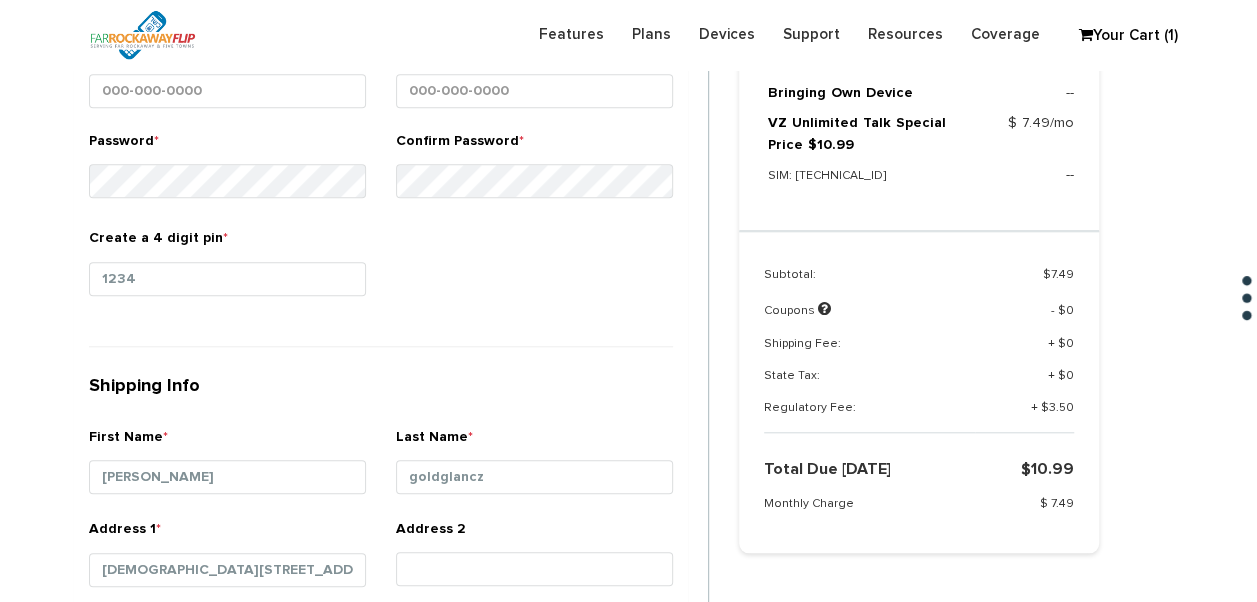 click at bounding box center (227, 300) 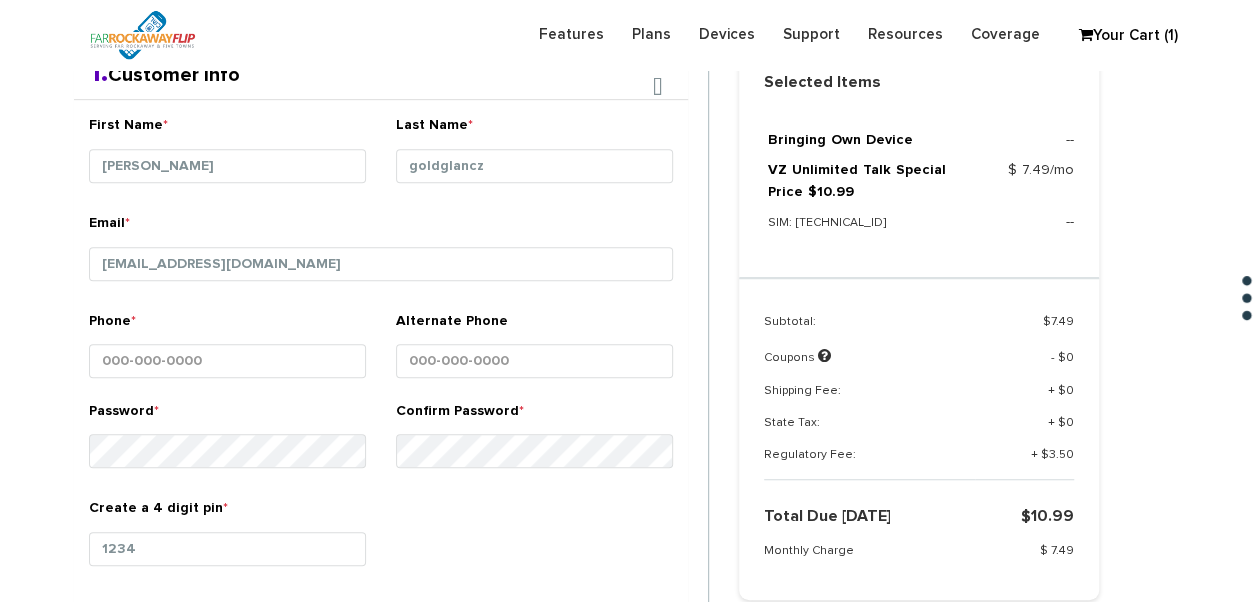 scroll, scrollTop: 452, scrollLeft: 0, axis: vertical 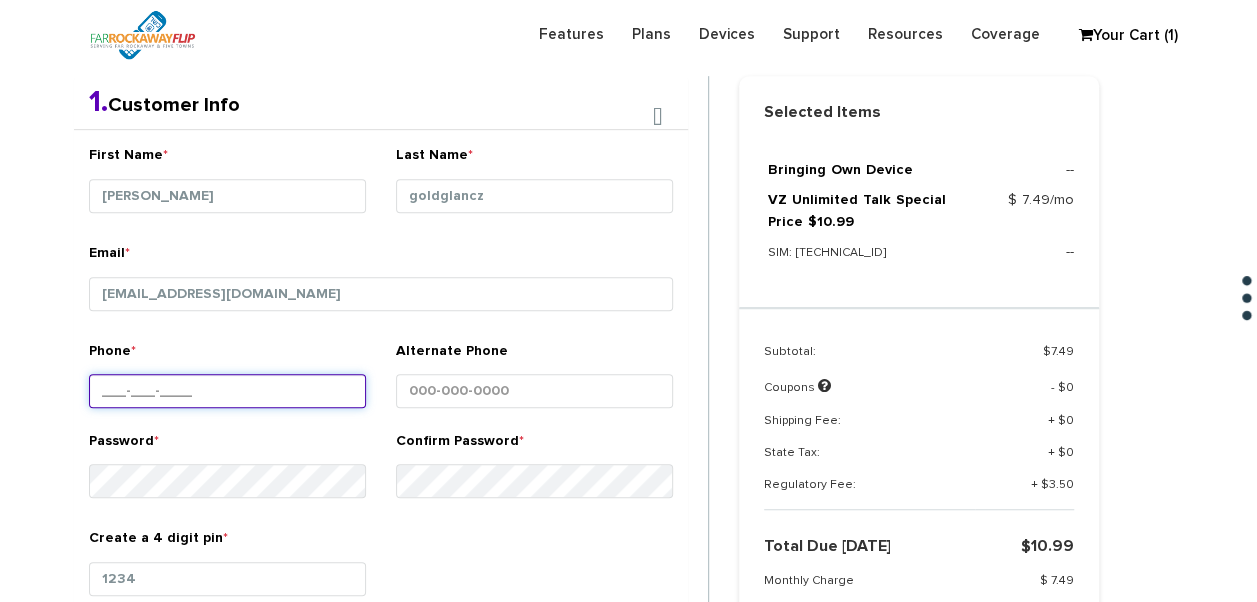 click on "Phone  *" at bounding box center [227, 391] 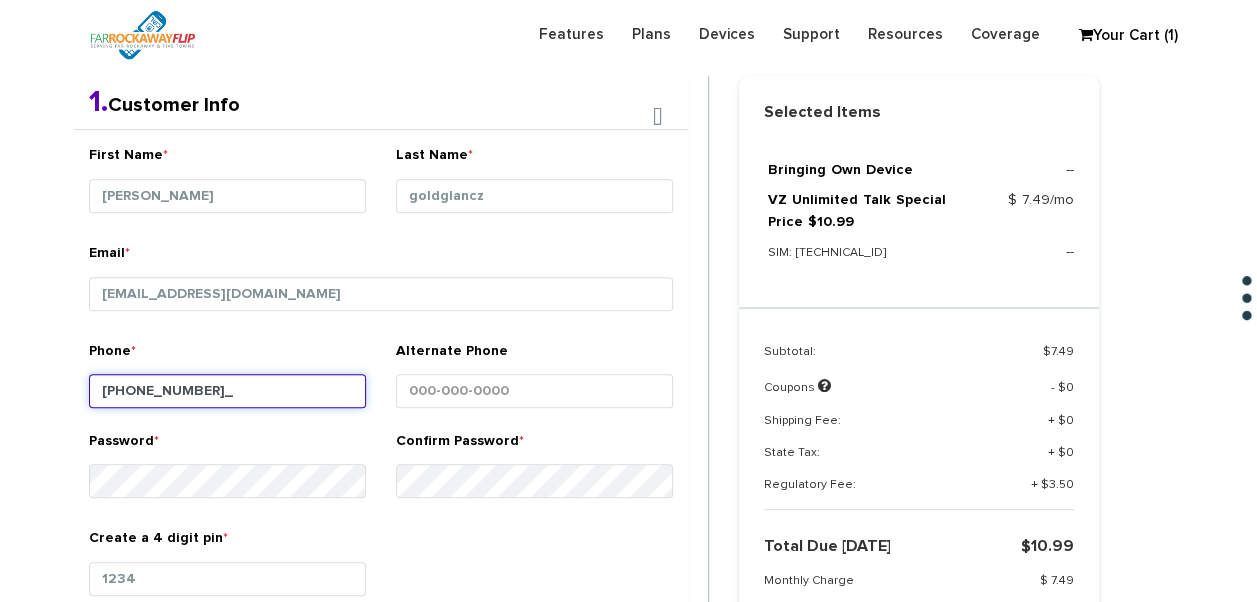 type on "[PHONE_NUMBER]" 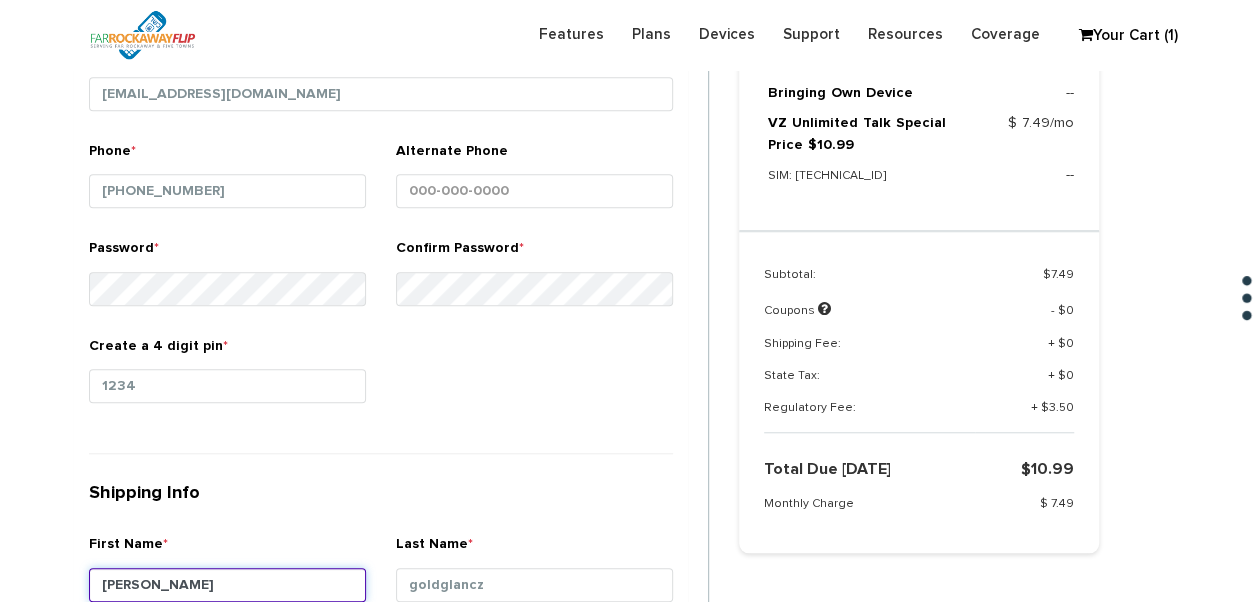 scroll, scrollTop: 531, scrollLeft: 0, axis: vertical 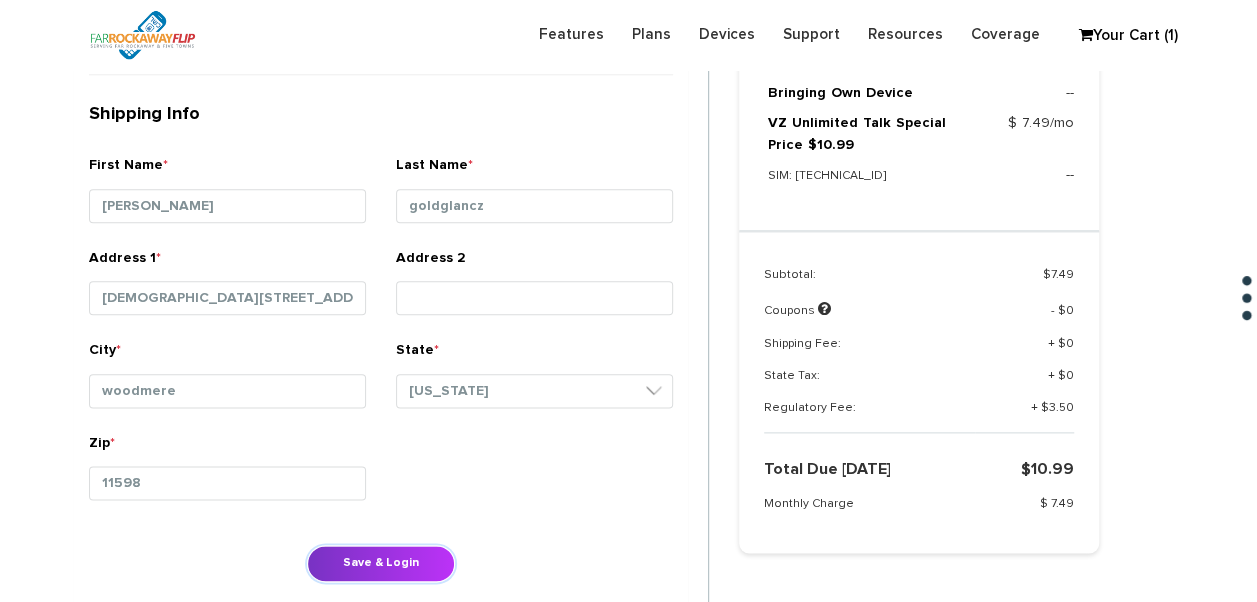 click on "Save & Login" at bounding box center [381, 563] 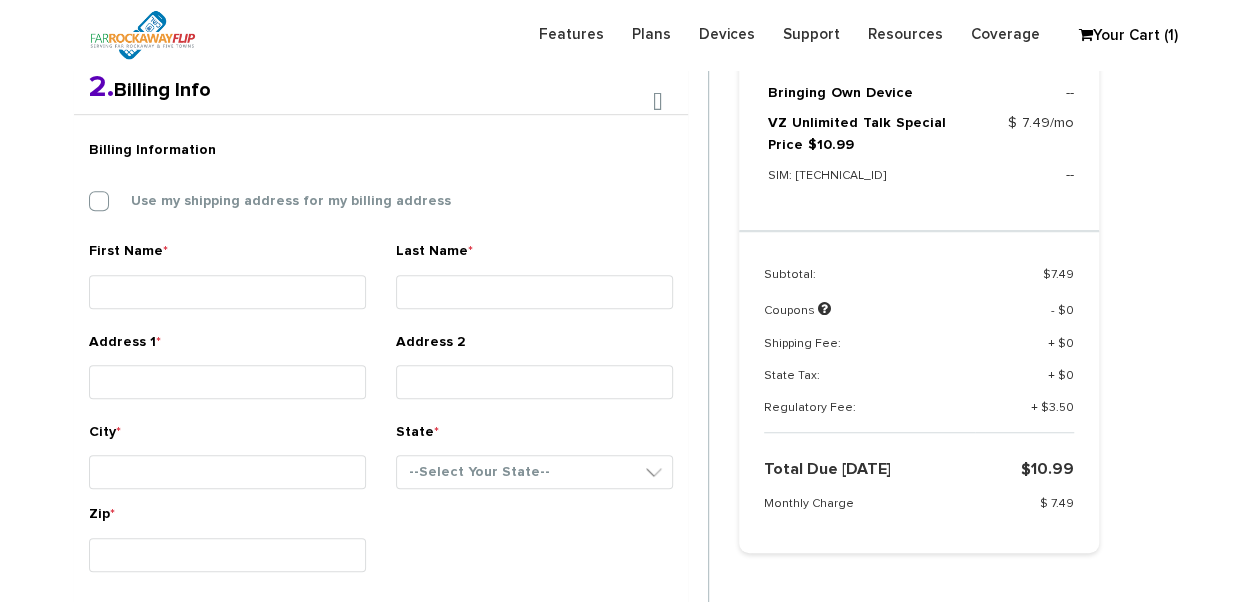 click on "Billing Information
Use my shipping address for my billing address" at bounding box center (381, 185) 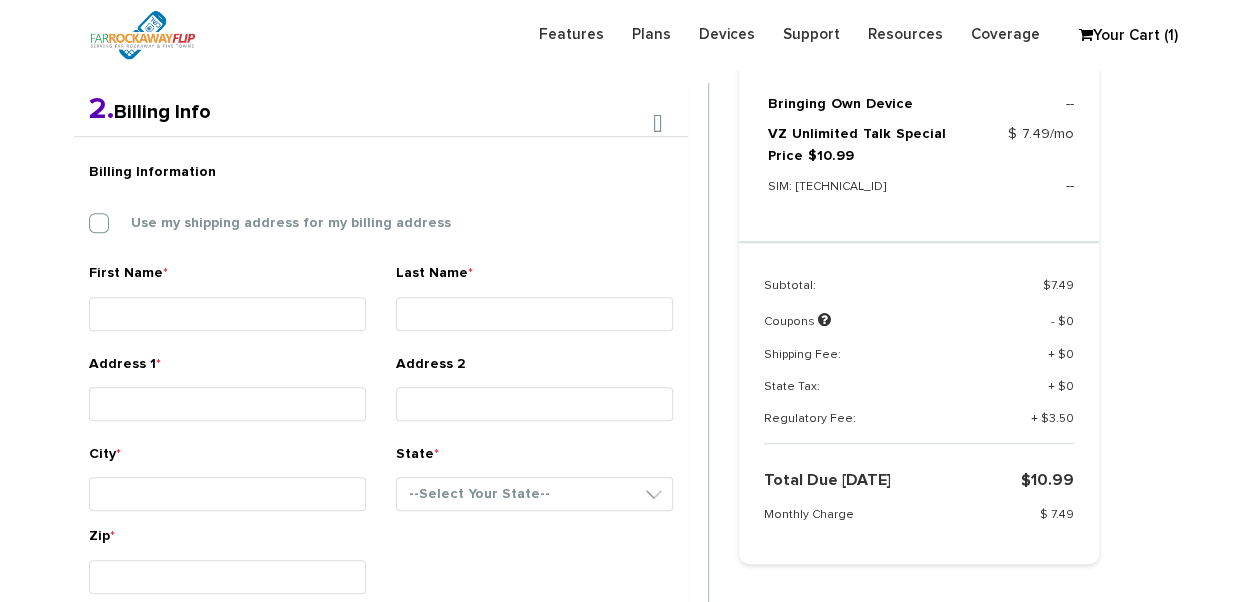 click on "Billing Information
Use my shipping address for my billing address" at bounding box center [381, 207] 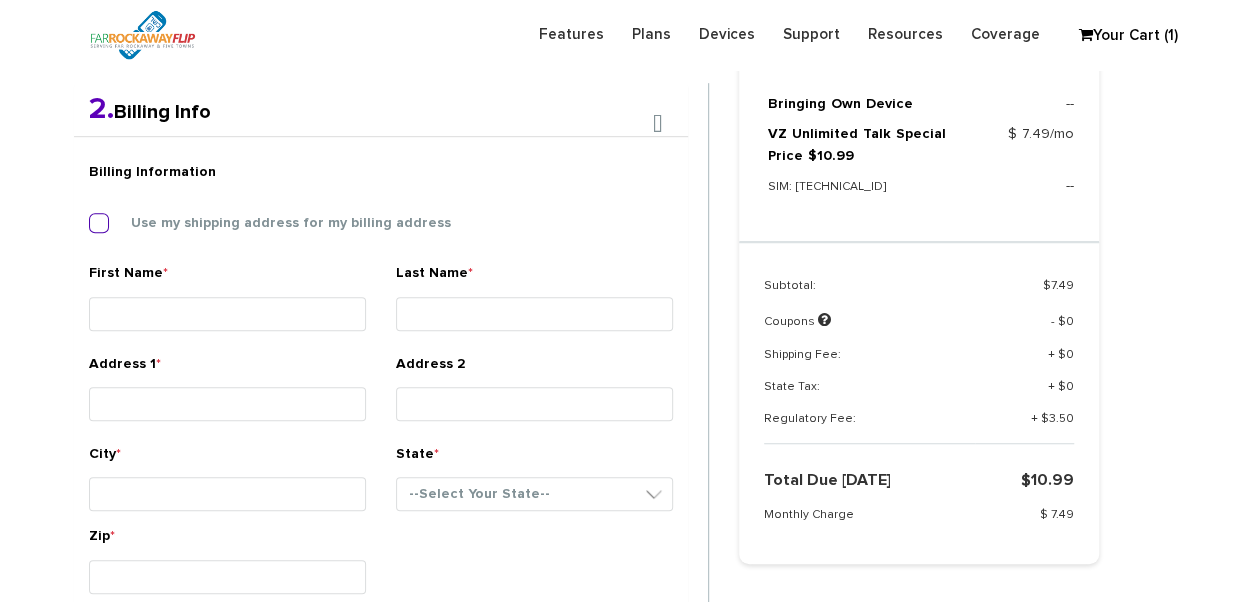 click on "Use my shipping address for my billing address" at bounding box center (276, 223) 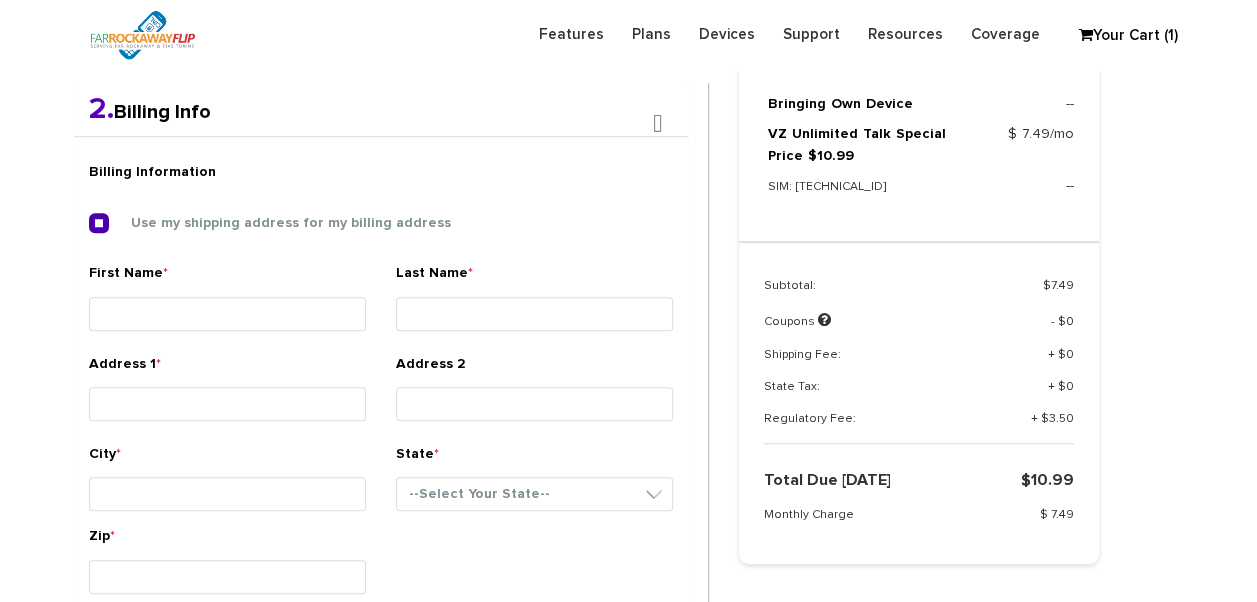type on "yehuda" 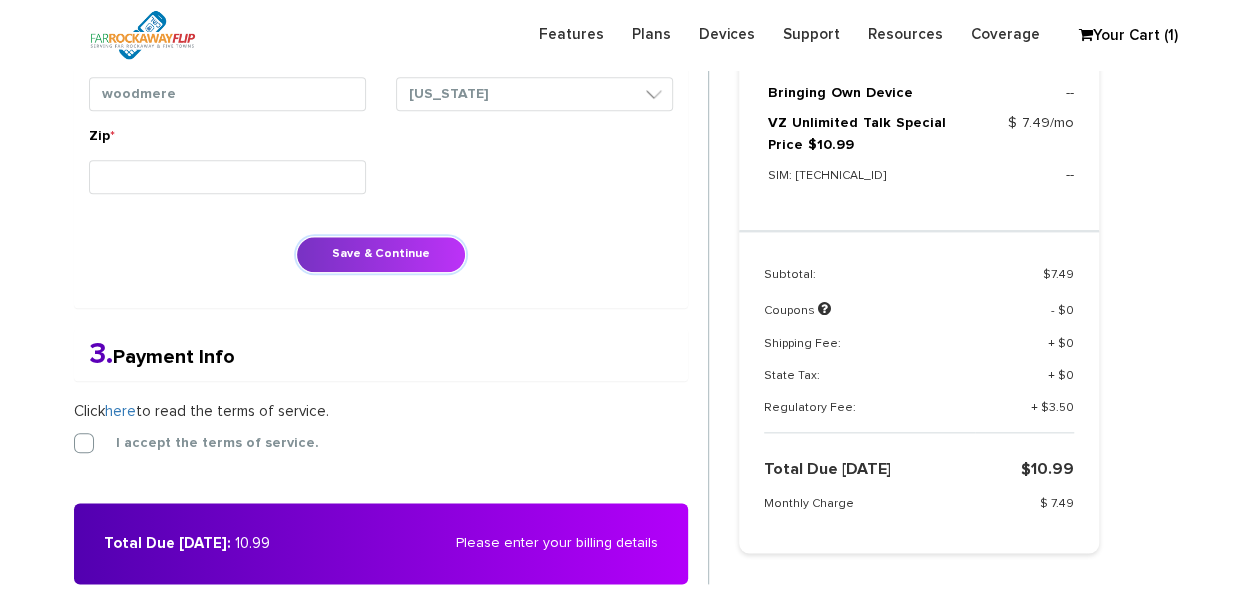 click on "Save & Continue" at bounding box center [381, 254] 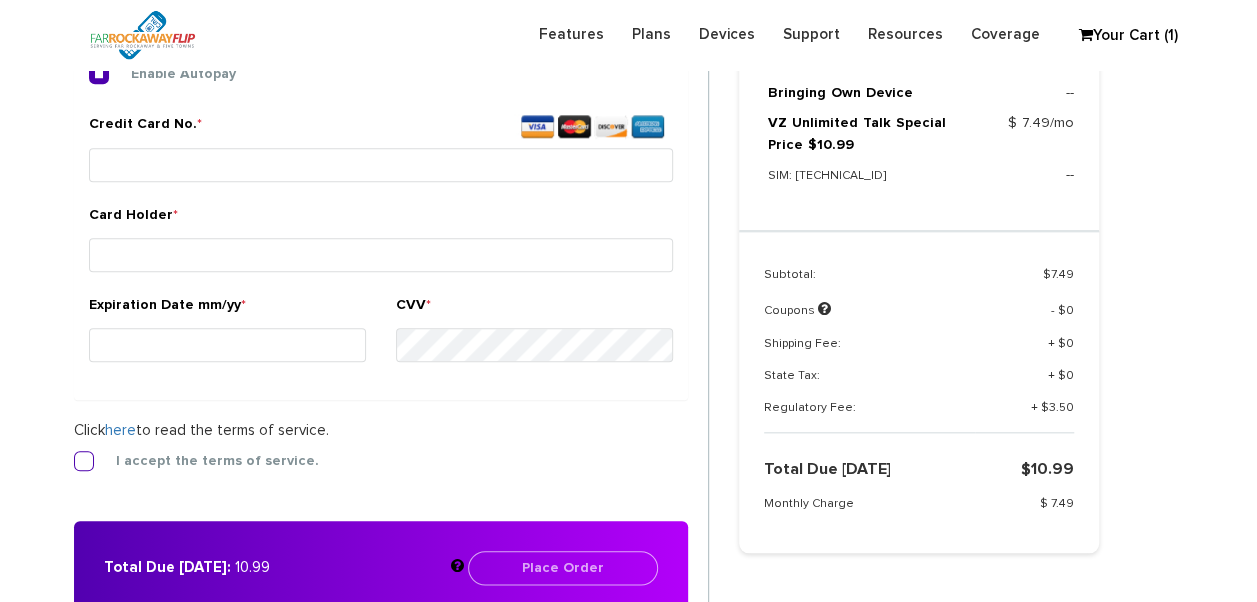 click on "2.  Billing Info
Billing Information
Use my shipping address for my billing address
First Name  *
yehuda
Last Name  * 0" at bounding box center (391, 185) 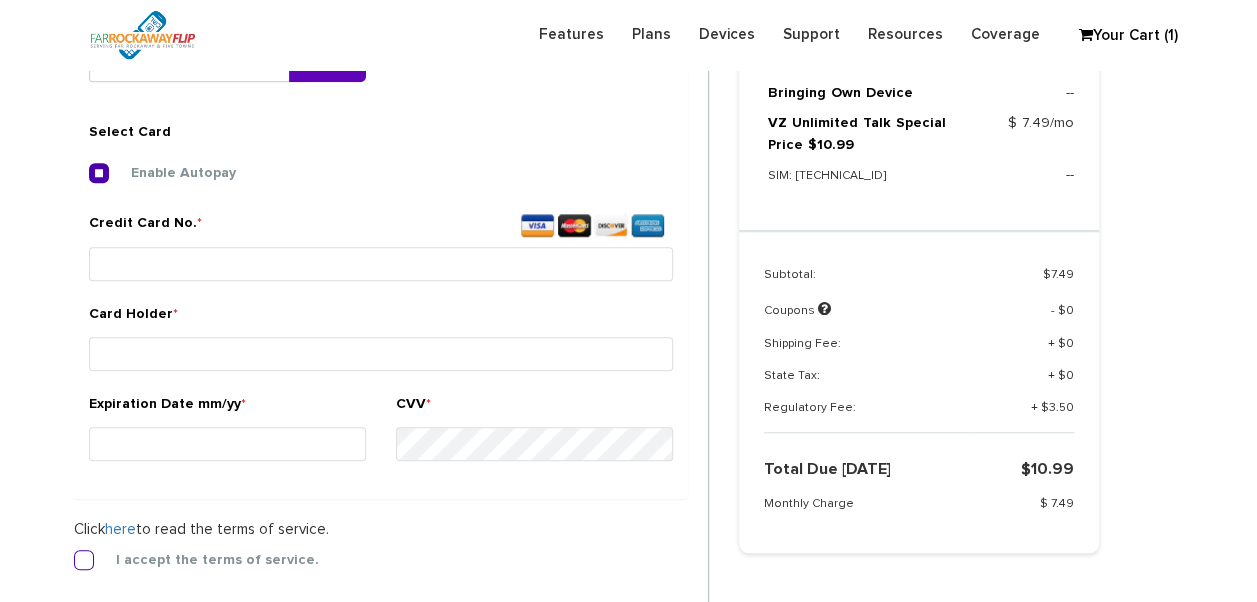 click on "2.  Billing Info
Billing Information
Use my shipping address for my billing address
First Name  *
yehuda
Last Name  * 0" at bounding box center (391, 284) 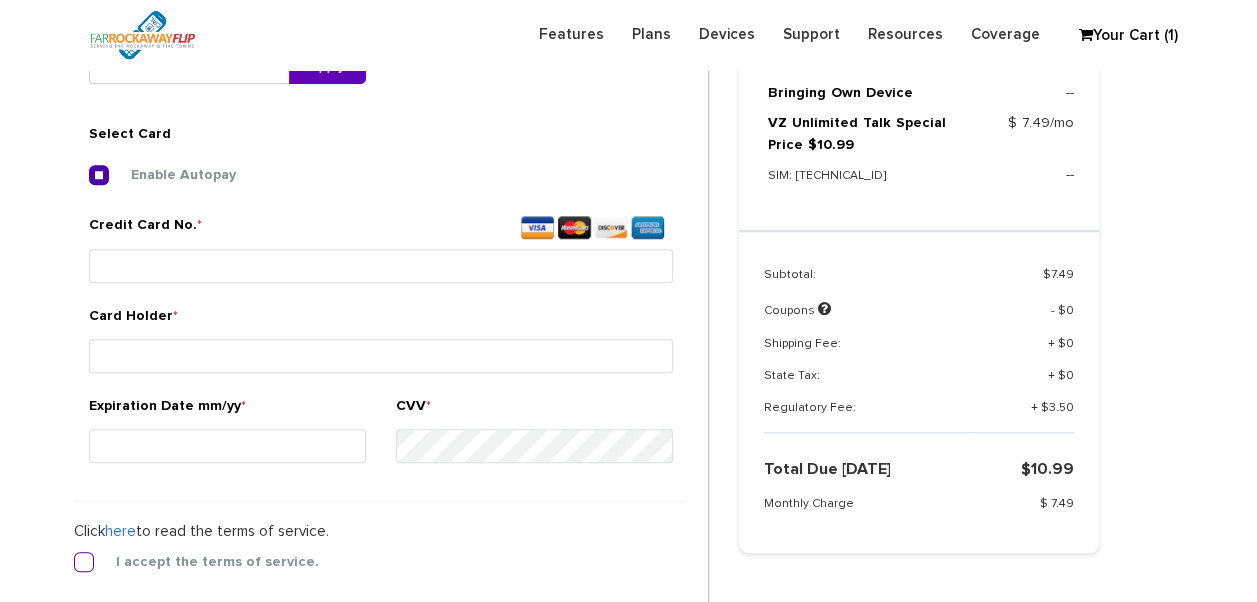 click on "I accept the terms of service." at bounding box center [202, 562] 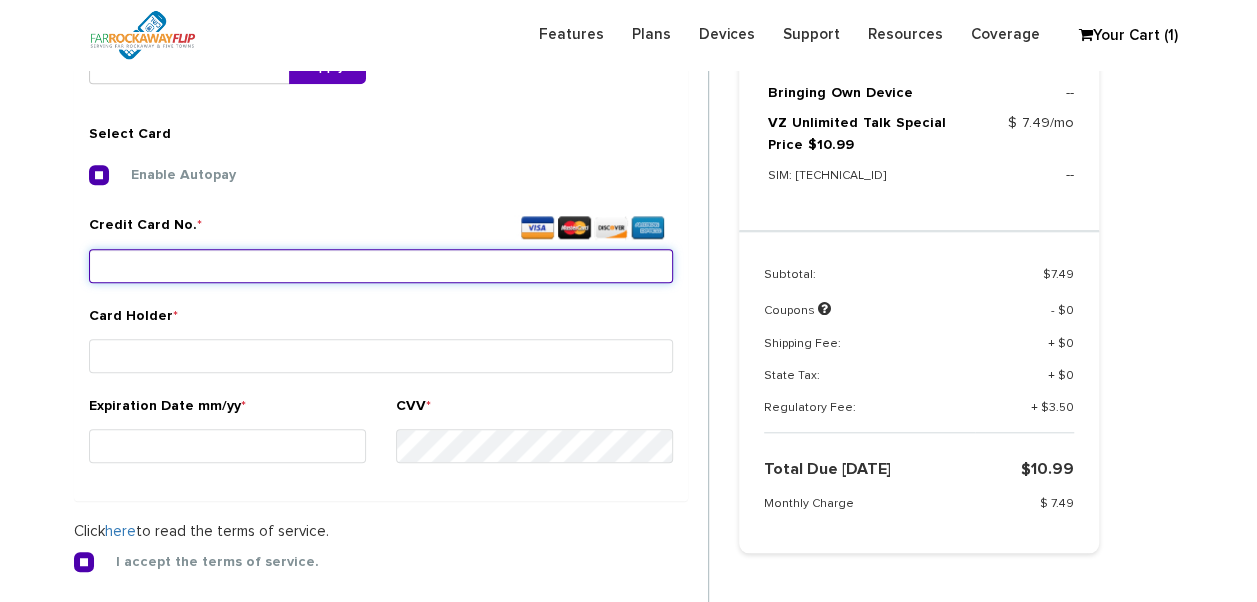 click on "Credit Card No.  *" at bounding box center [381, 266] 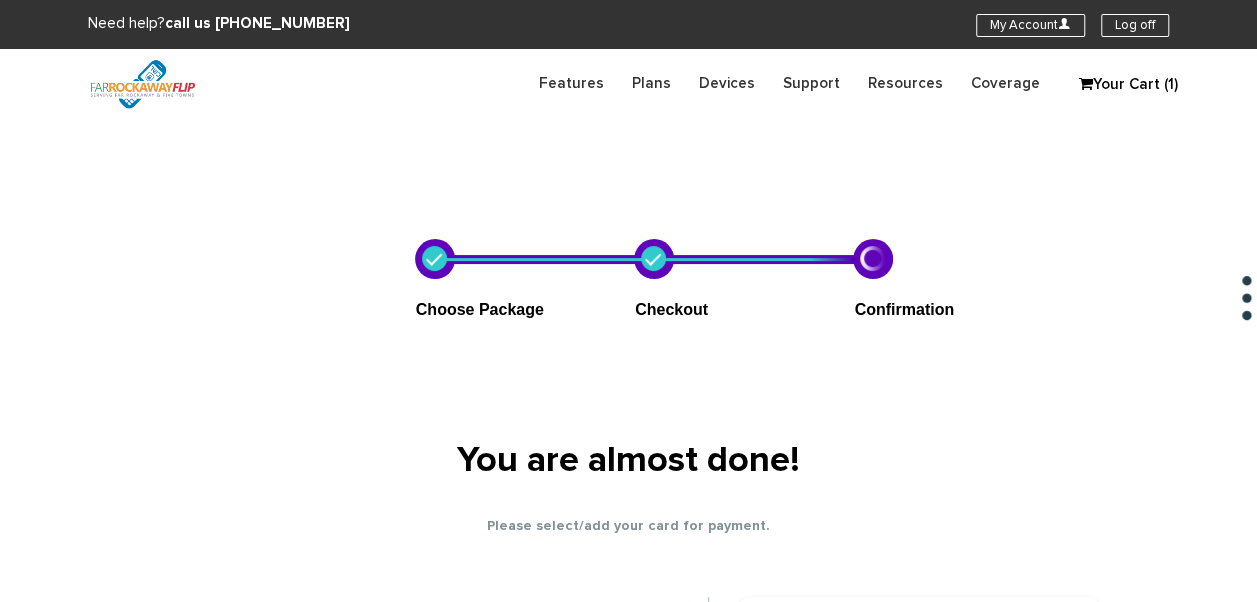 scroll, scrollTop: 0, scrollLeft: 0, axis: both 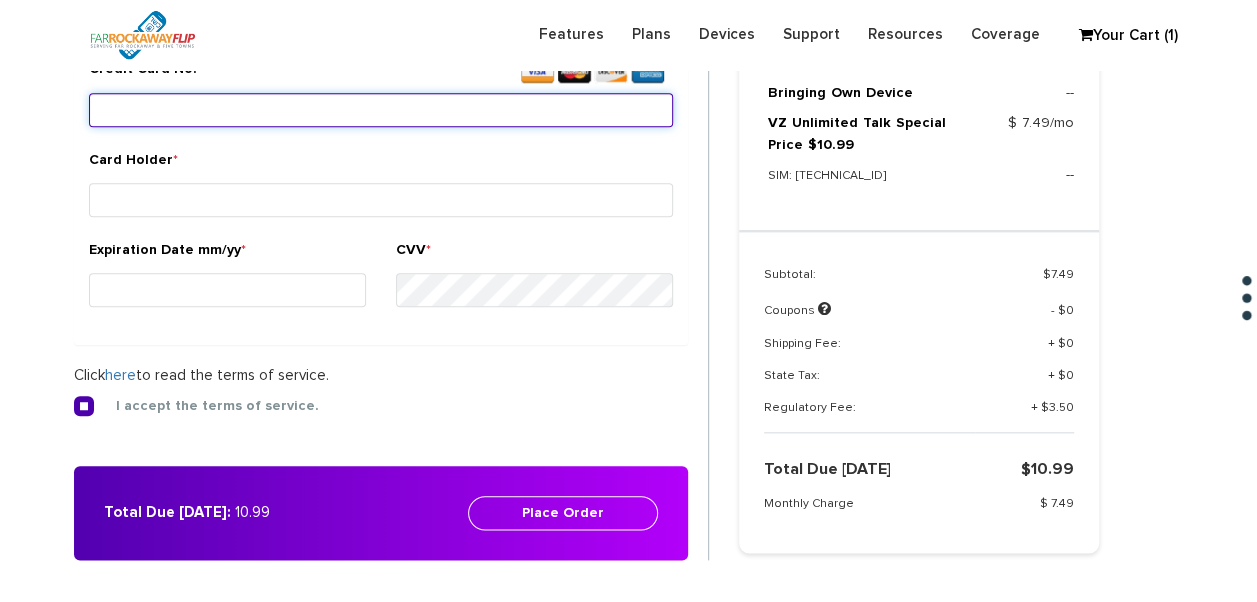 click on "Credit Card No.  *" at bounding box center (381, 110) 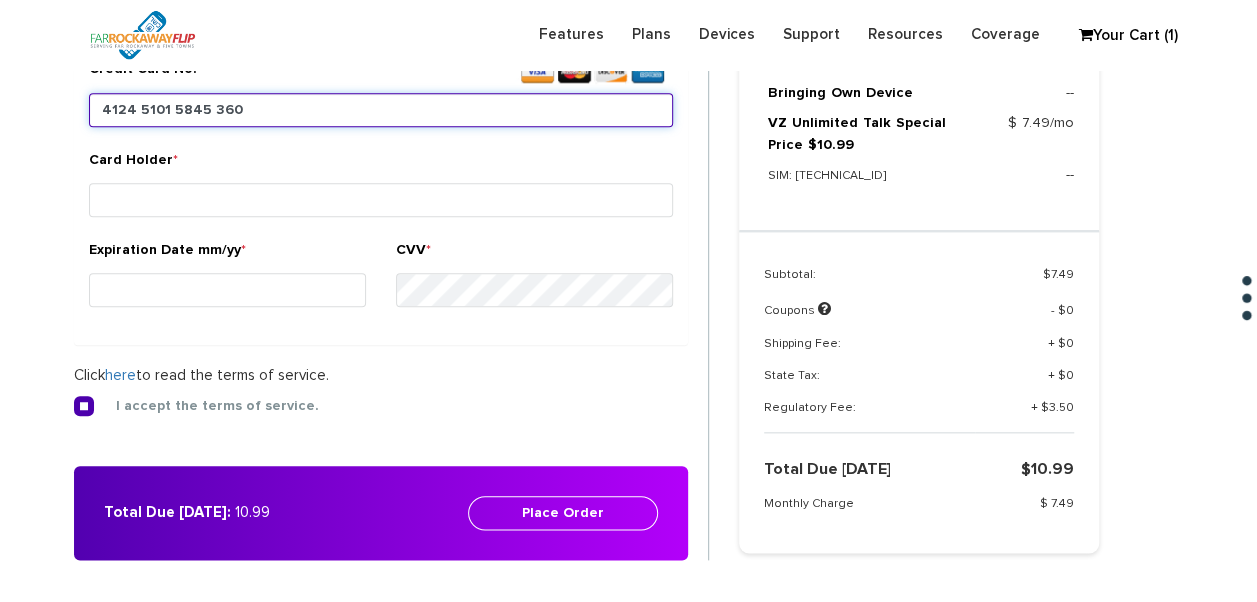 type on "4124 5101 5845 3606" 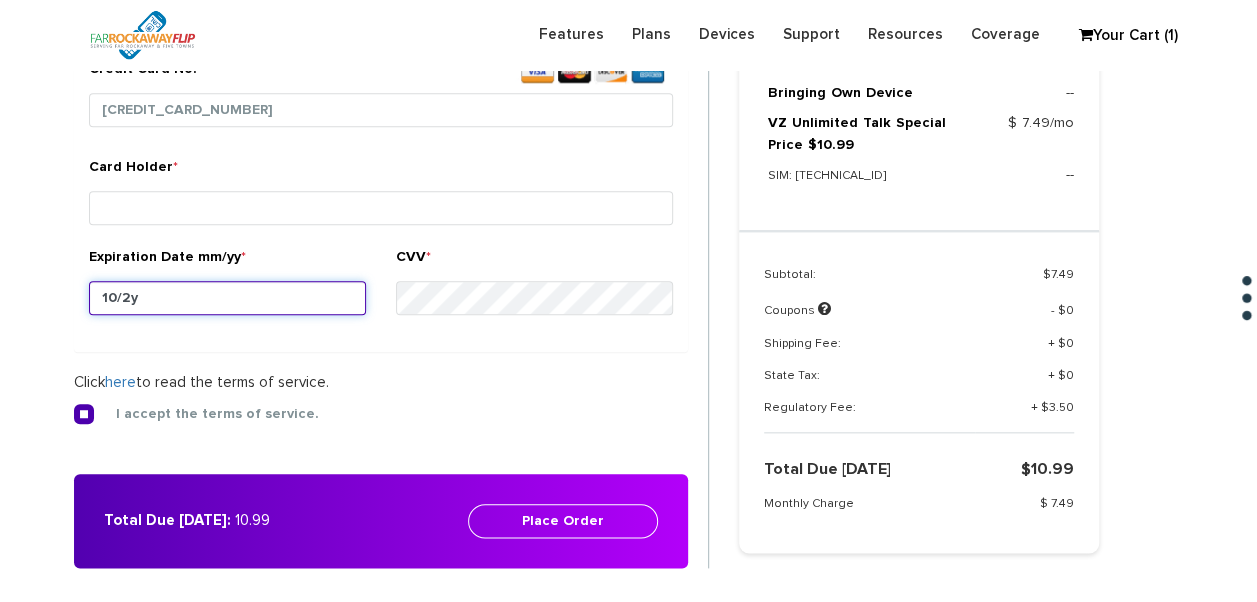 type on "10/28" 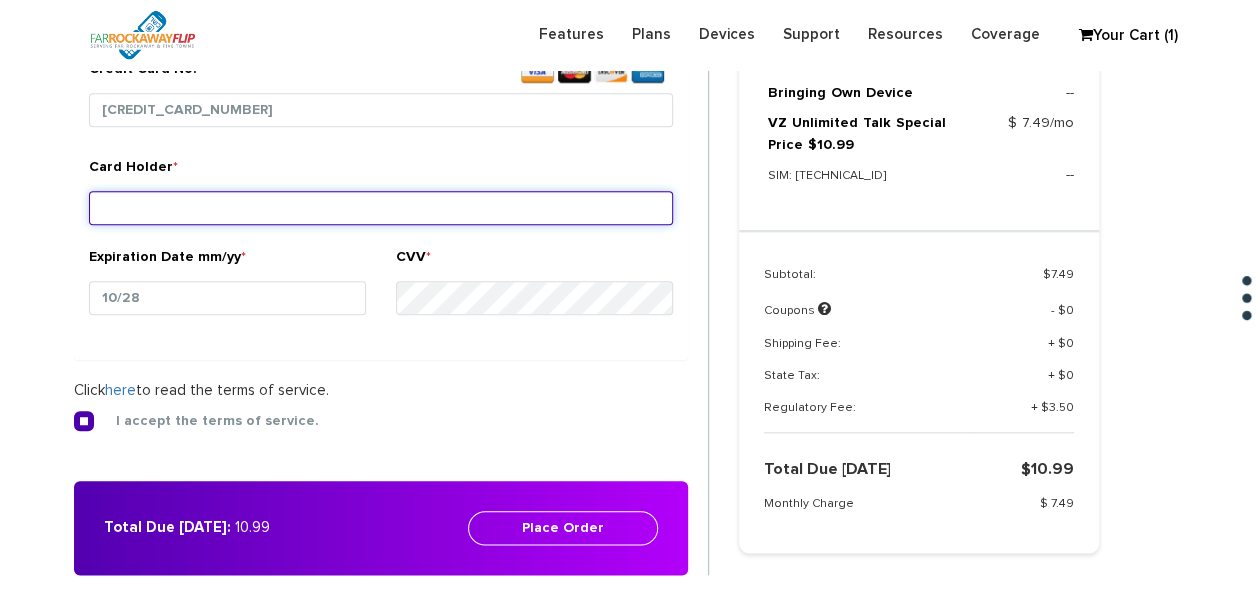 click on "Card Holder  *" at bounding box center [381, 208] 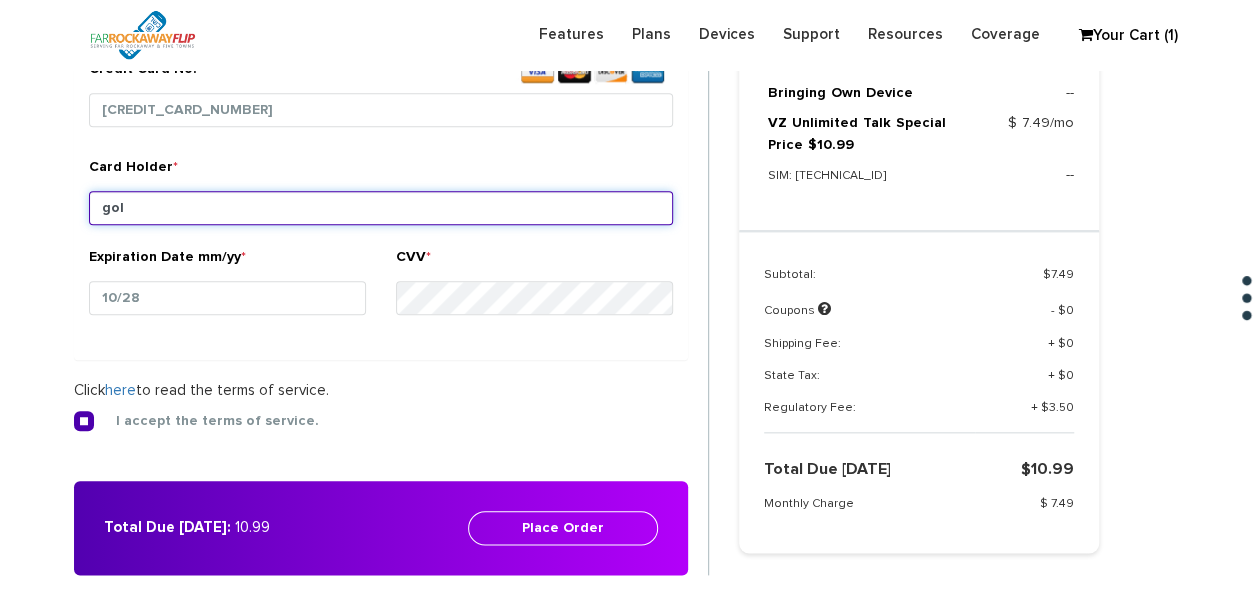 type on "goldglancz" 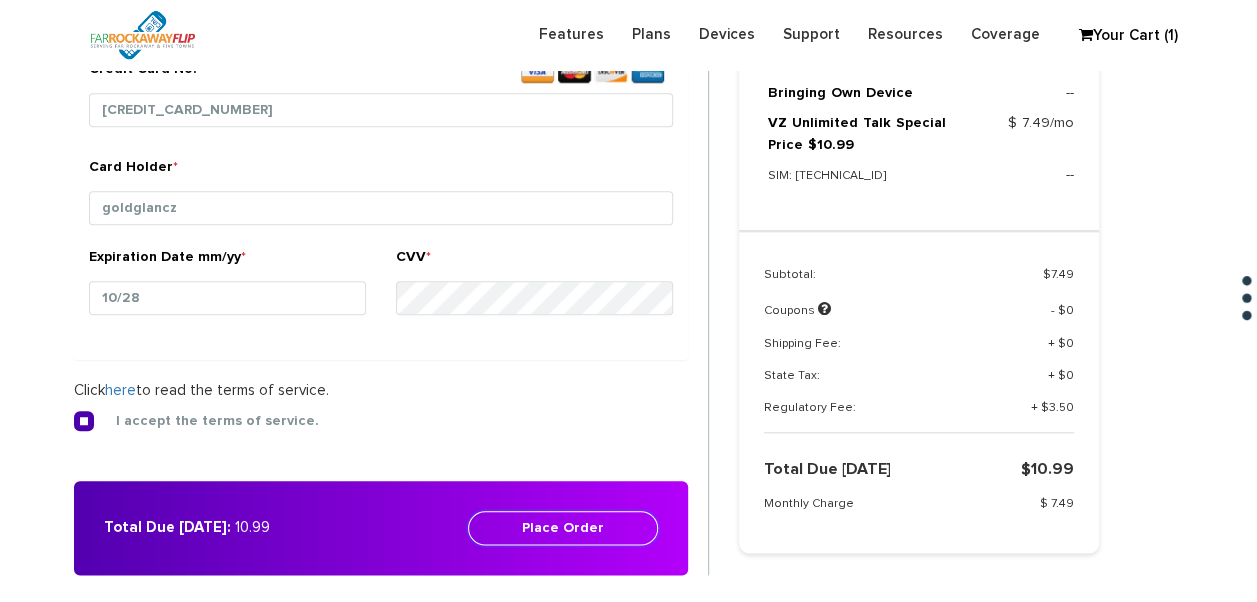 click on "Place Order" at bounding box center [563, 528] 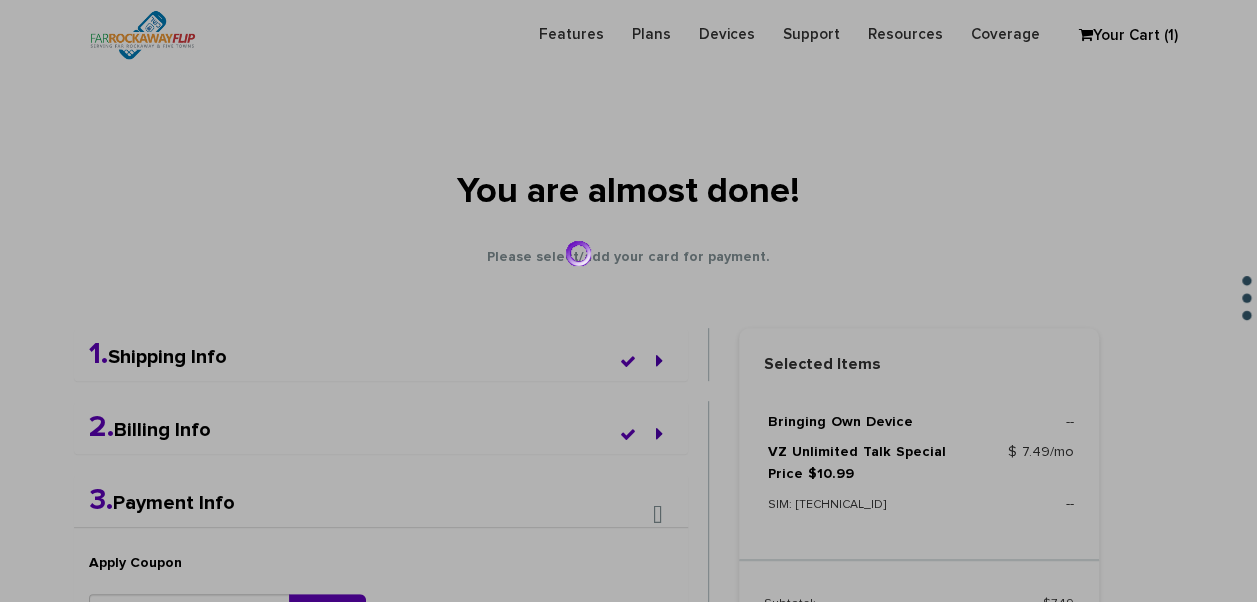 scroll, scrollTop: 0, scrollLeft: 0, axis: both 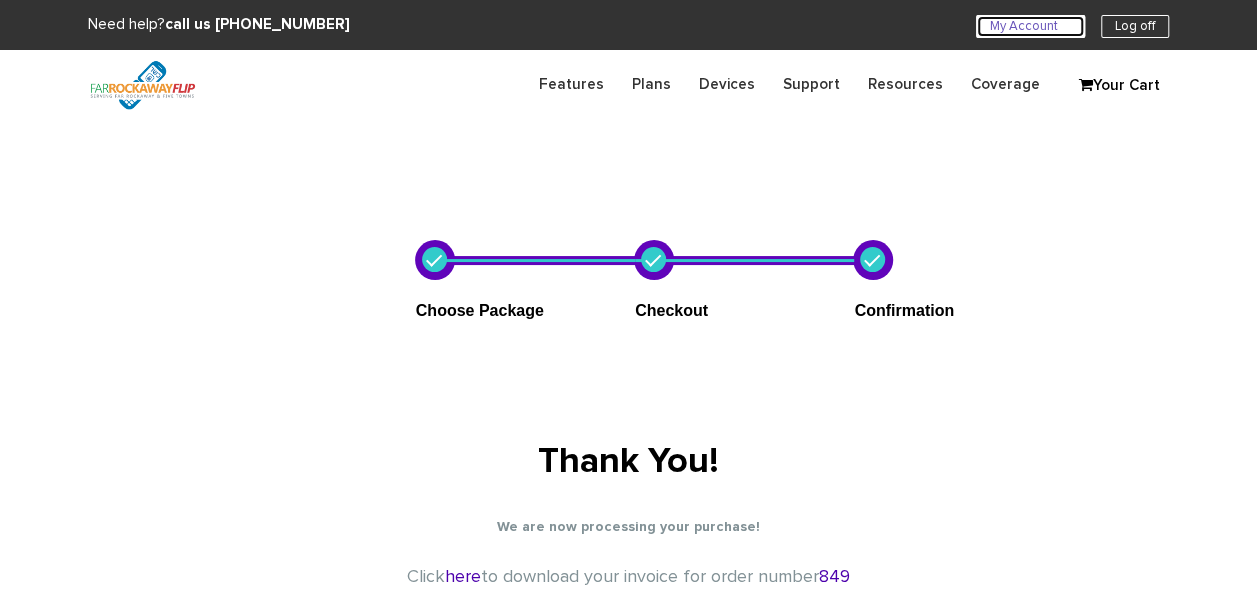 click on "My Account  U" at bounding box center [1030, 26] 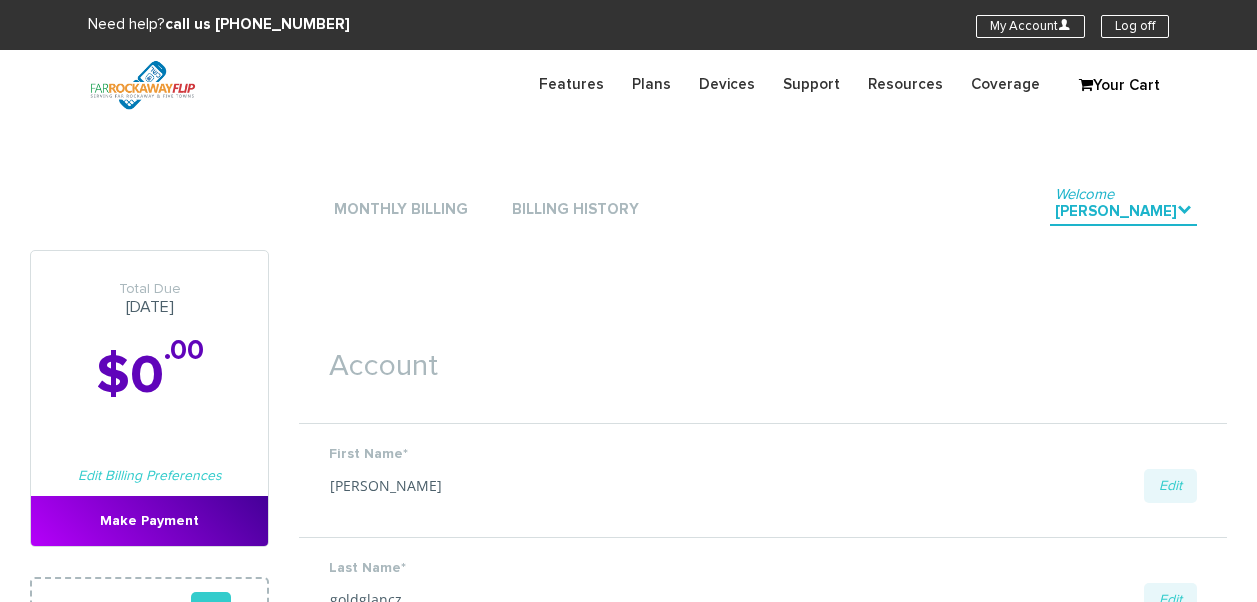 scroll, scrollTop: 0, scrollLeft: 0, axis: both 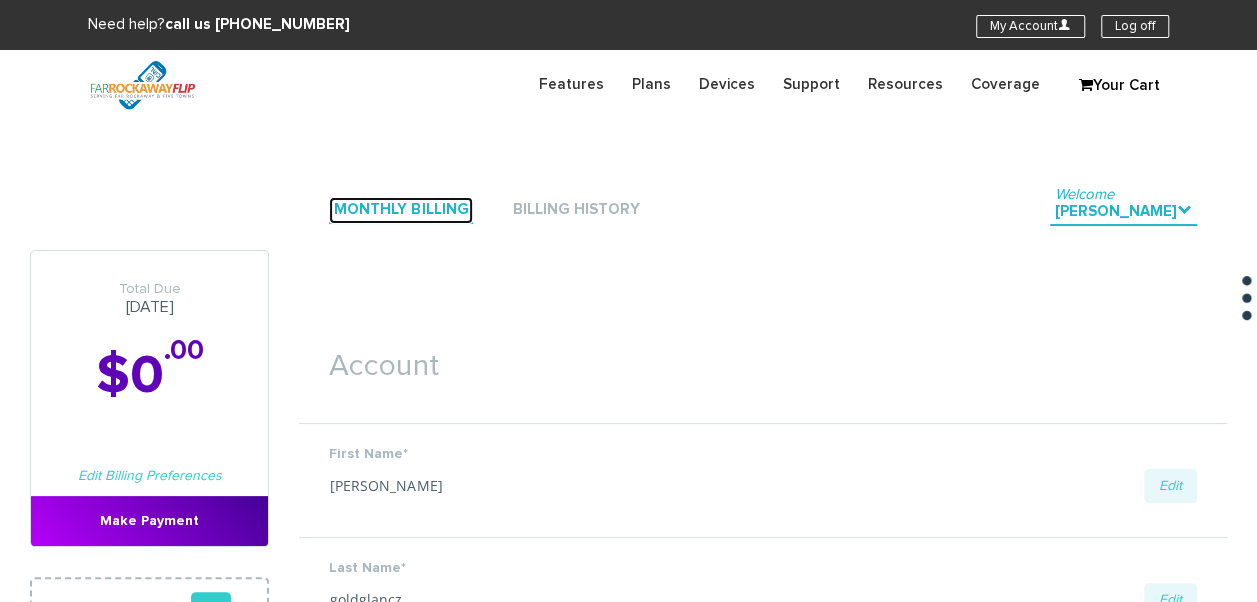 click on "Monthly Billing" at bounding box center [401, 210] 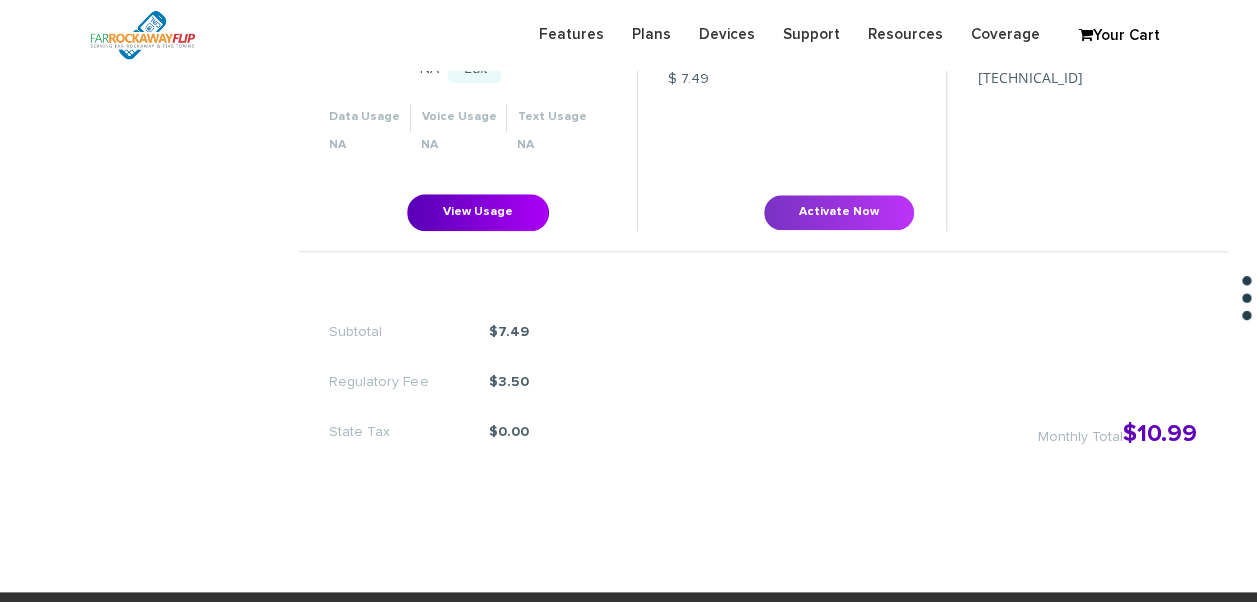 scroll, scrollTop: 700, scrollLeft: 0, axis: vertical 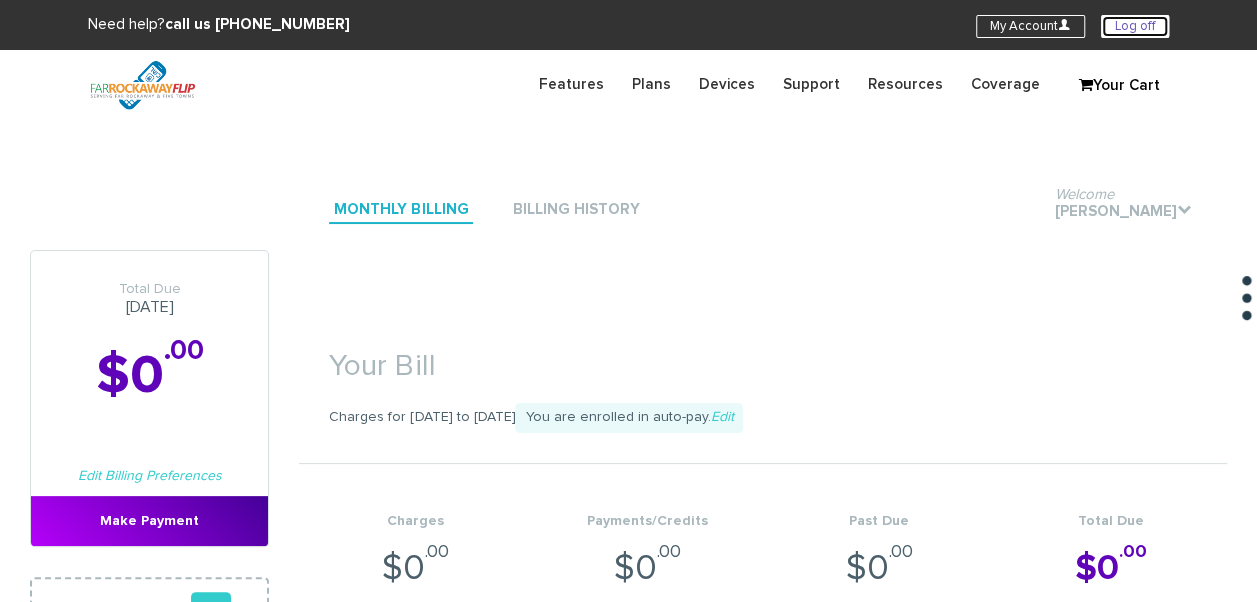 click on "Log off" at bounding box center (1135, 26) 